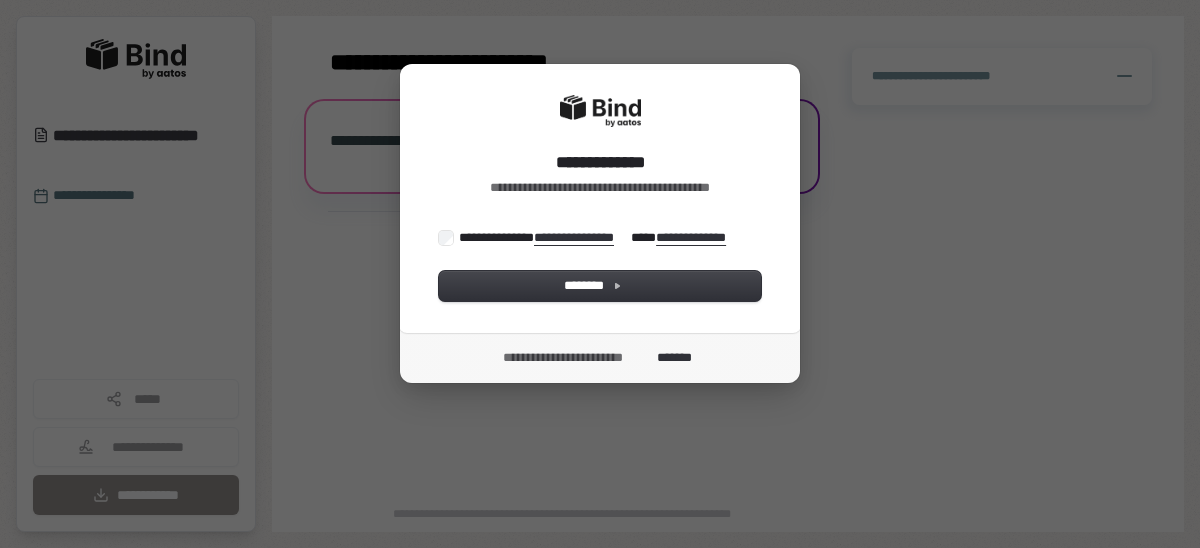 scroll, scrollTop: 0, scrollLeft: 0, axis: both 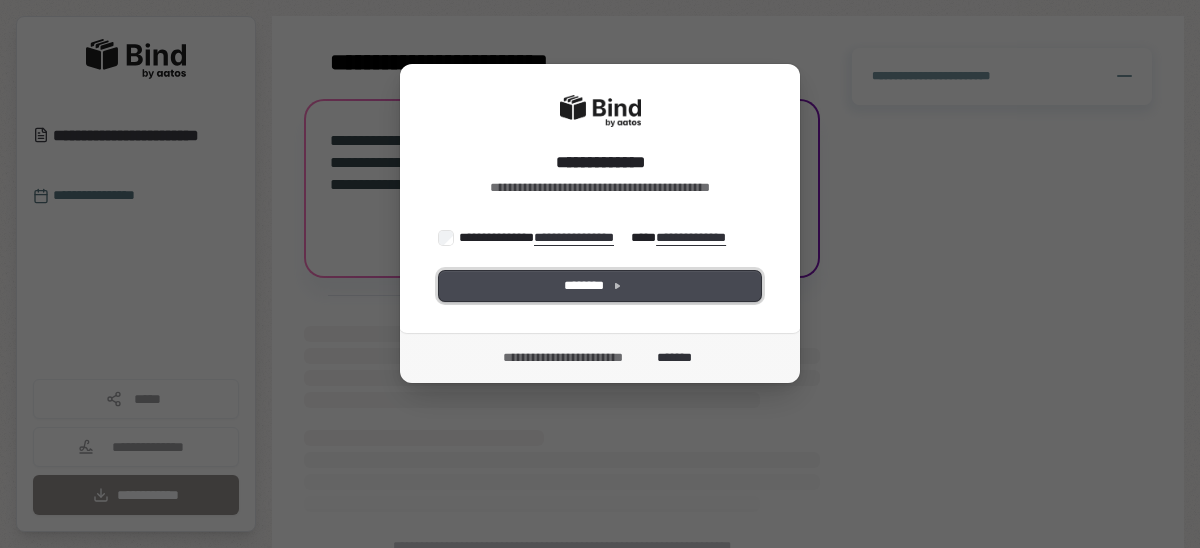 click on "********" at bounding box center [600, 286] 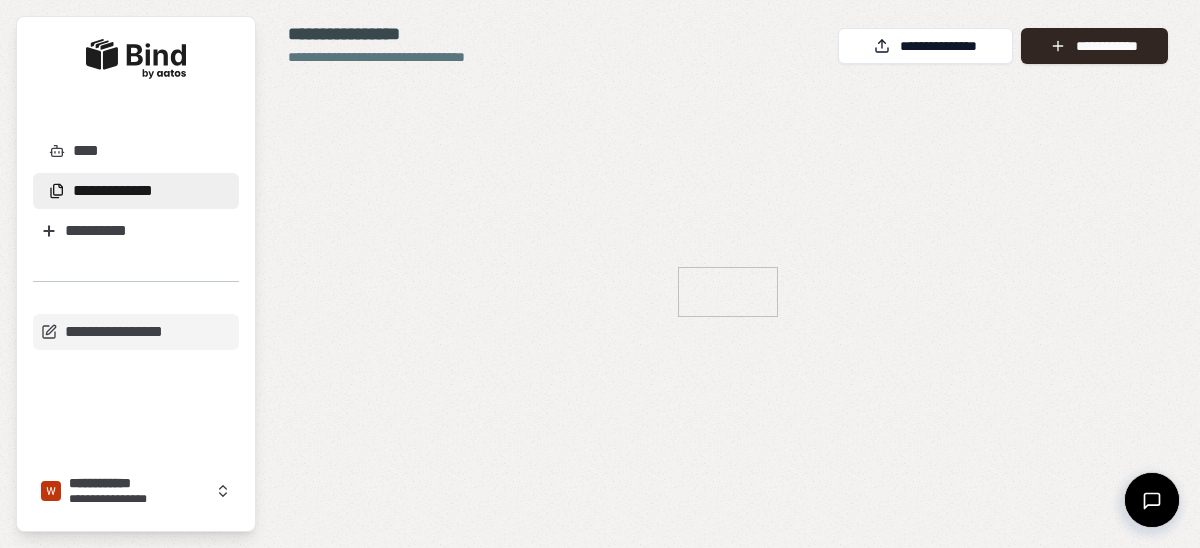 scroll, scrollTop: 0, scrollLeft: 0, axis: both 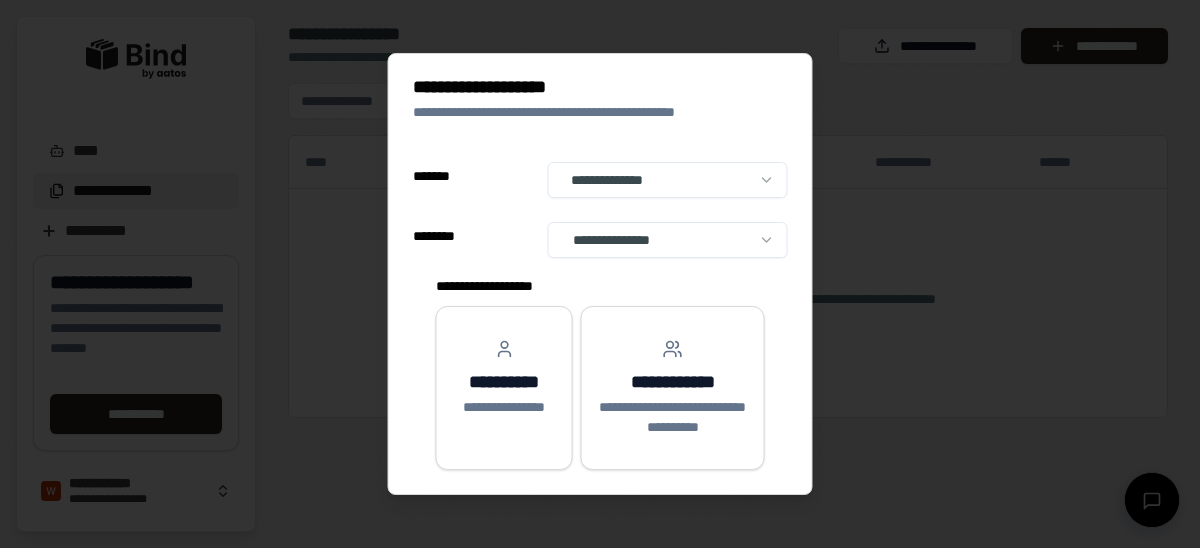 select on "******" 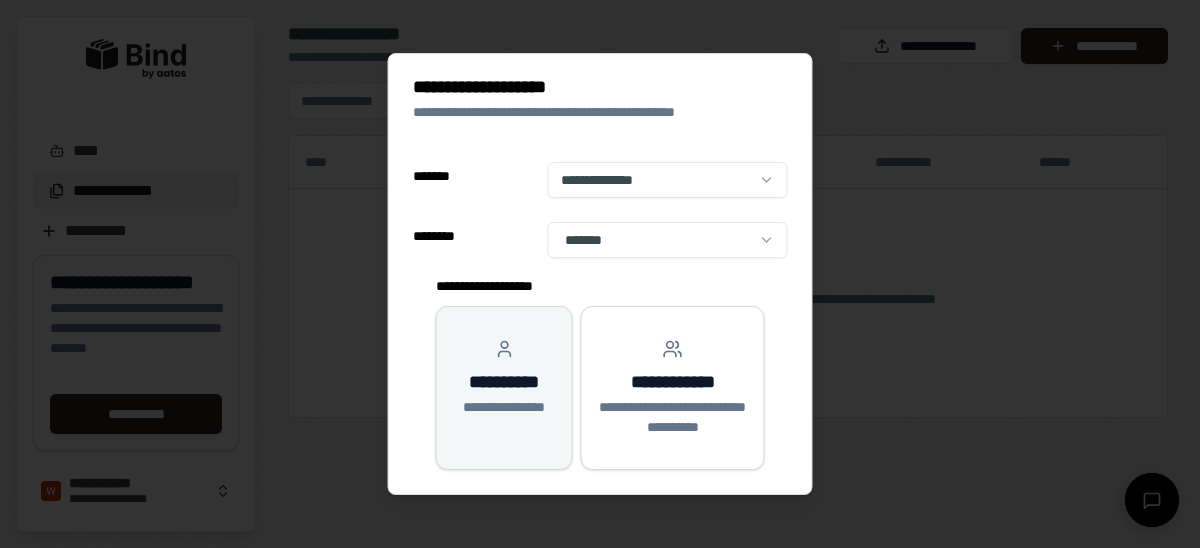 click on "**********" at bounding box center [504, 378] 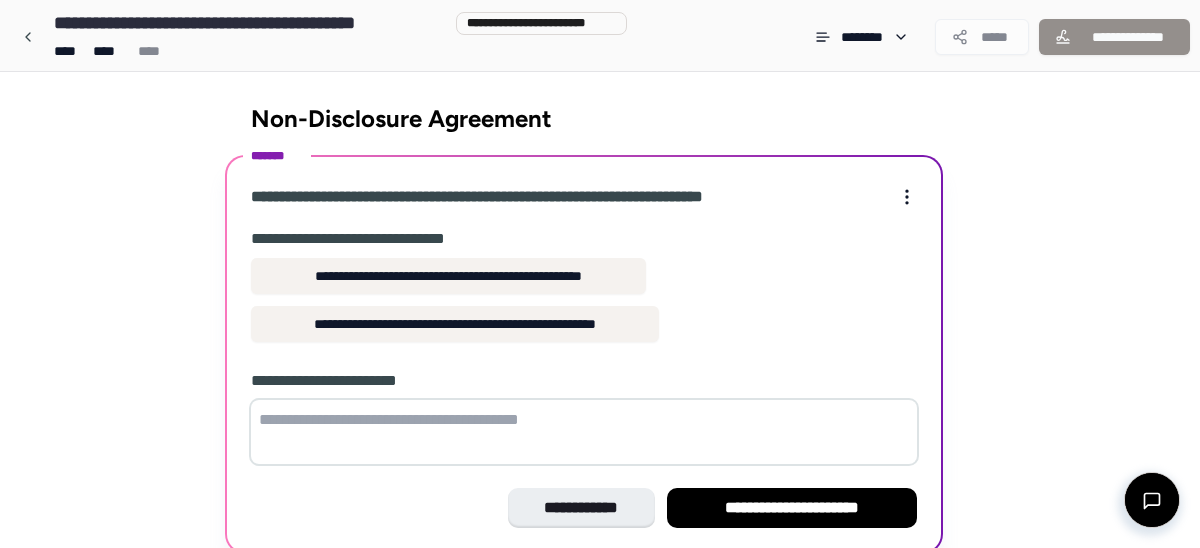 scroll, scrollTop: 84, scrollLeft: 0, axis: vertical 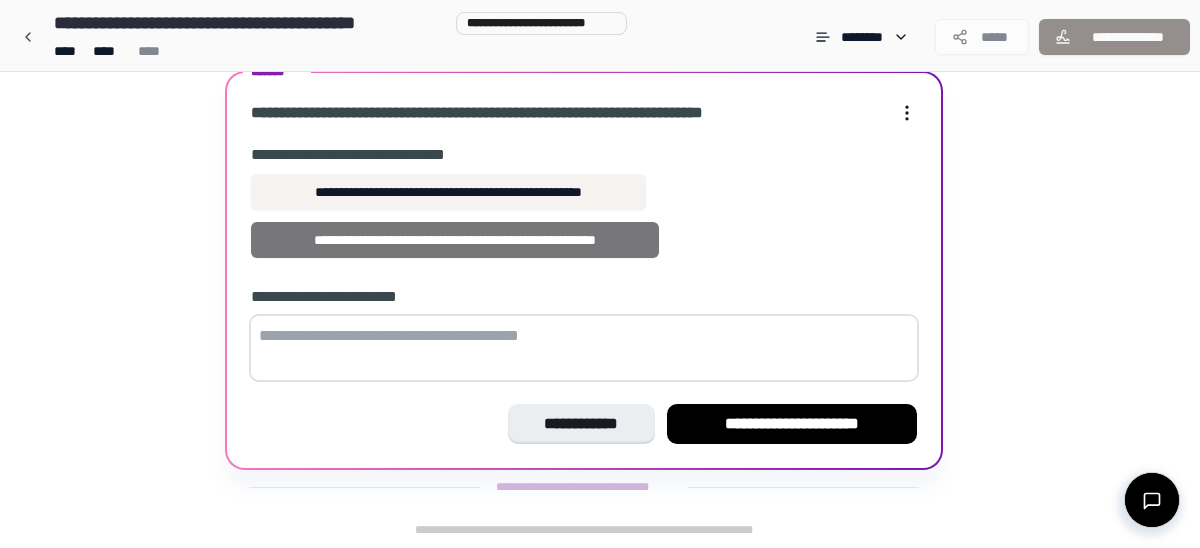 click on "**********" at bounding box center (455, 240) 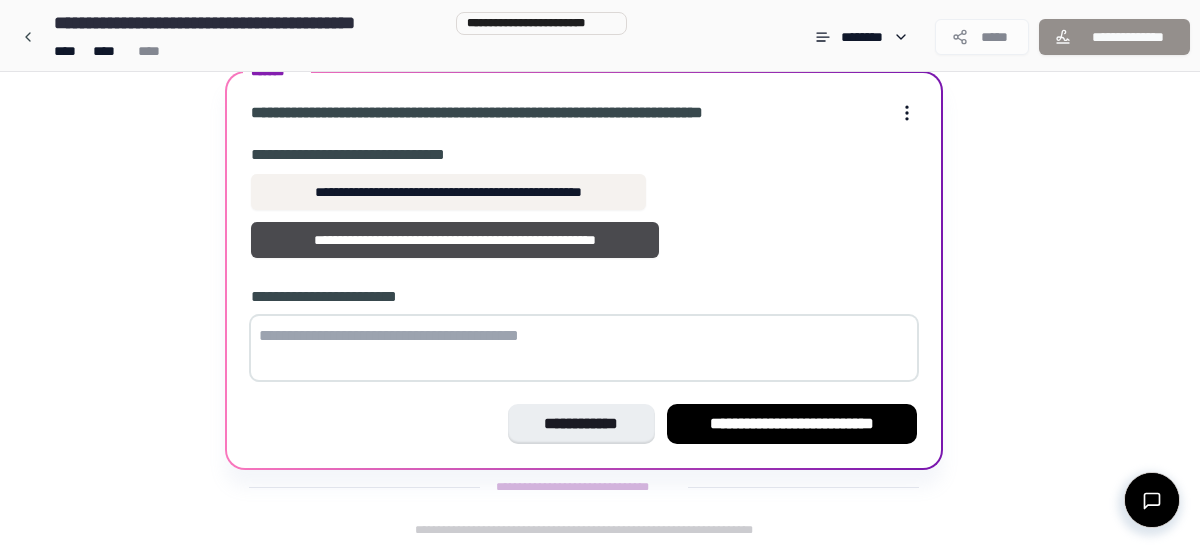 click at bounding box center [584, 348] 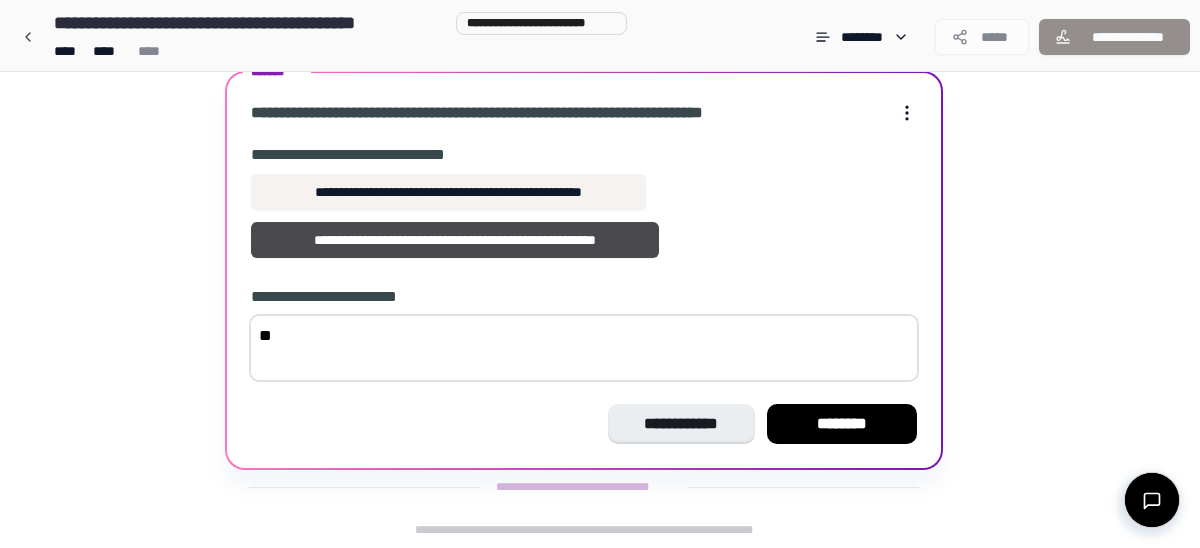 type on "*" 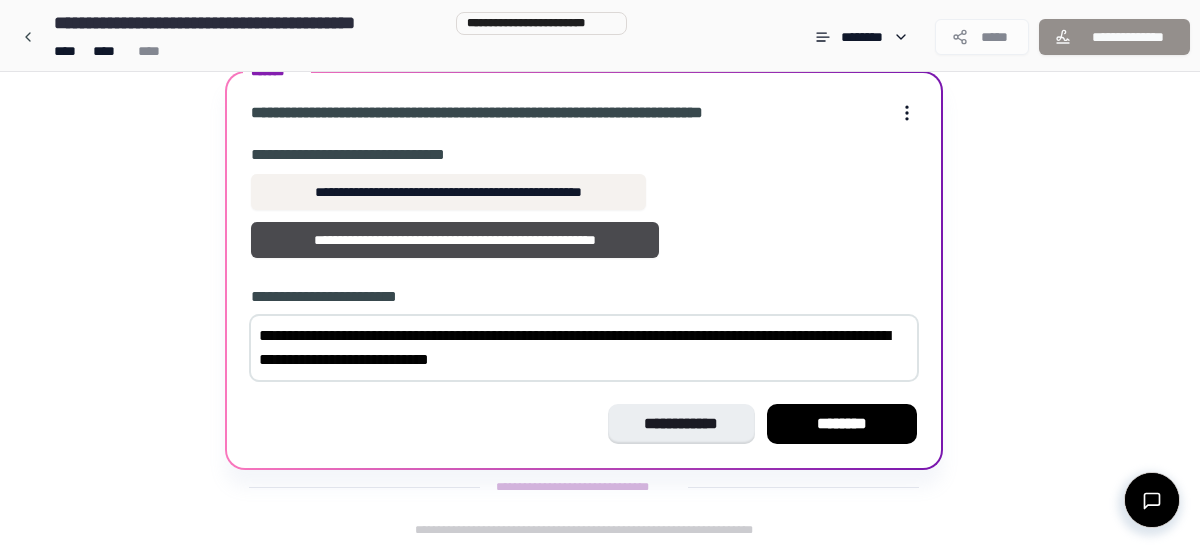 click on "[ADDRESS]" at bounding box center [584, 348] 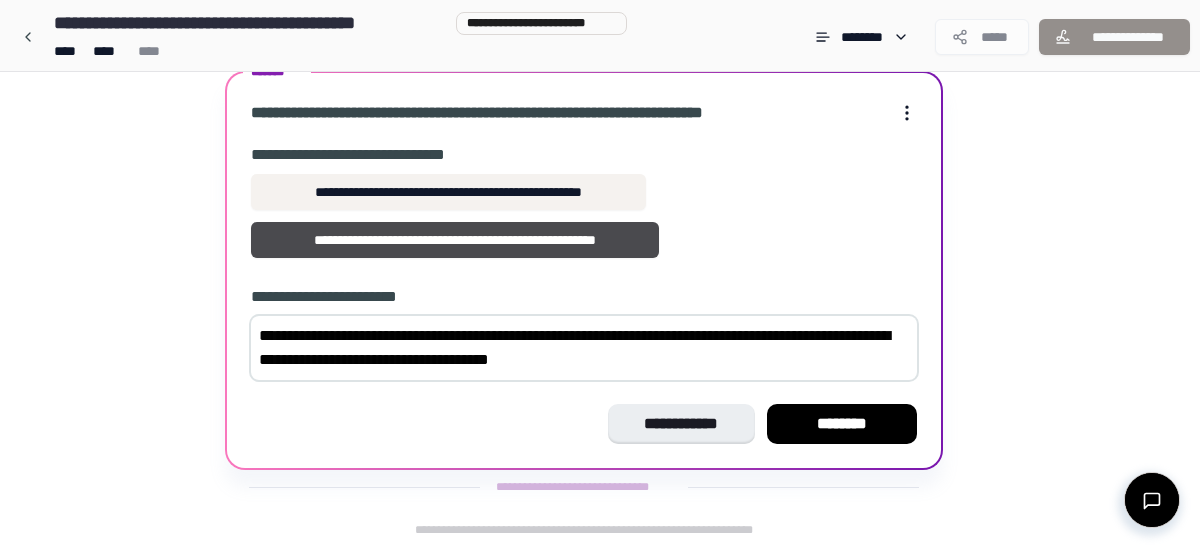 click on "[EMAIL]" at bounding box center (584, 348) 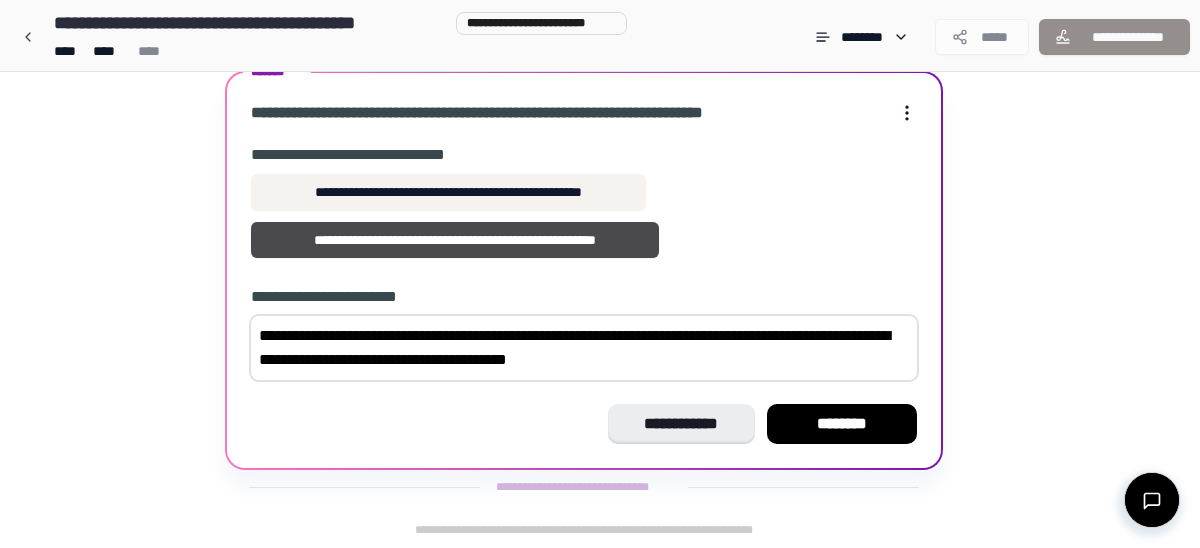 type on "[ADDRESS]" 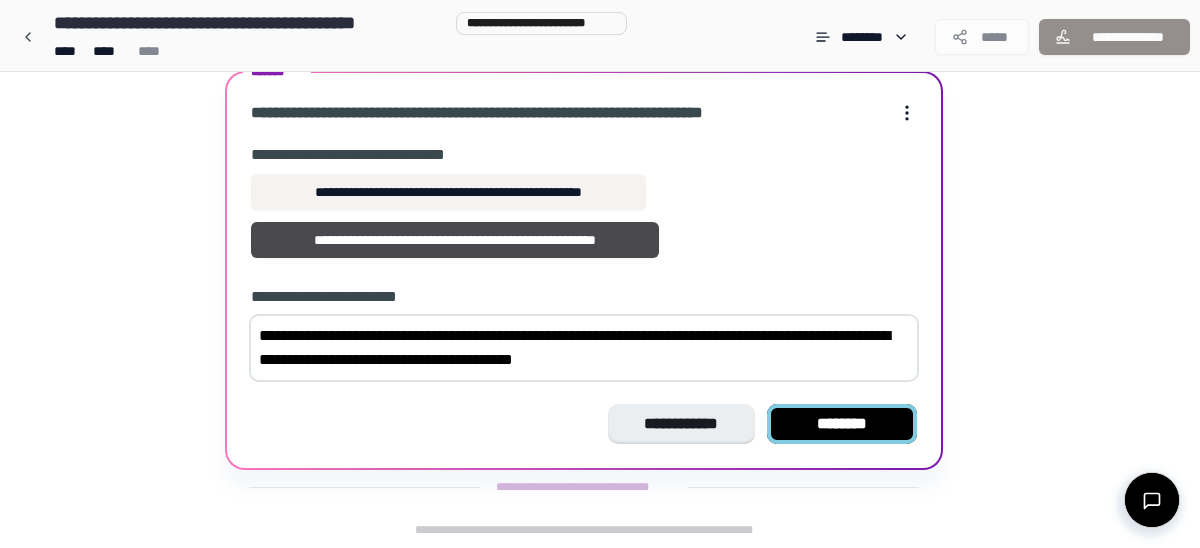 click on "********" at bounding box center [842, 424] 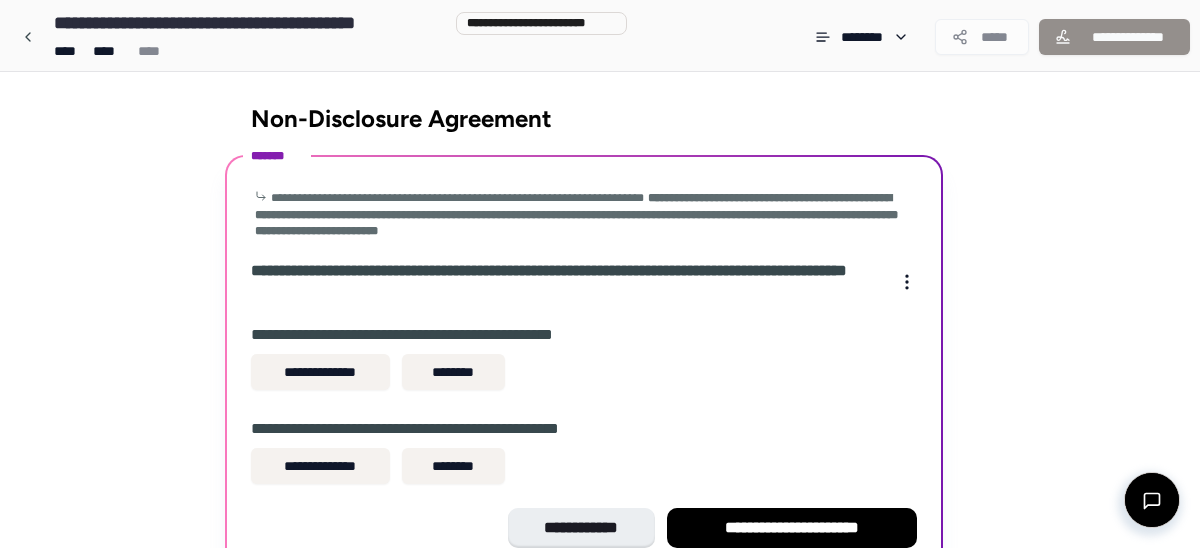 scroll, scrollTop: 104, scrollLeft: 0, axis: vertical 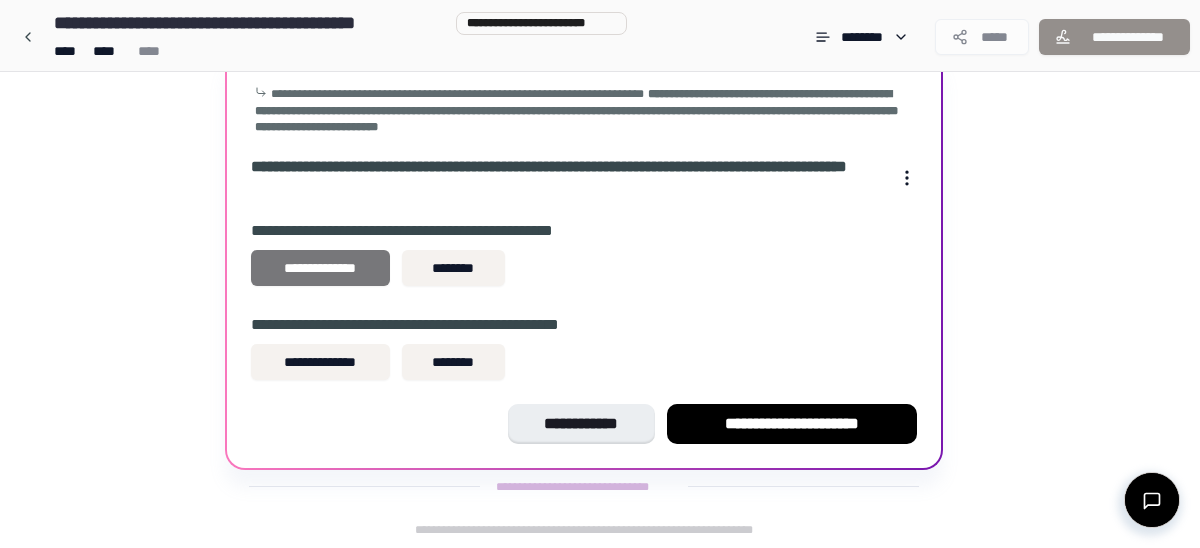 click on "**********" at bounding box center (320, 268) 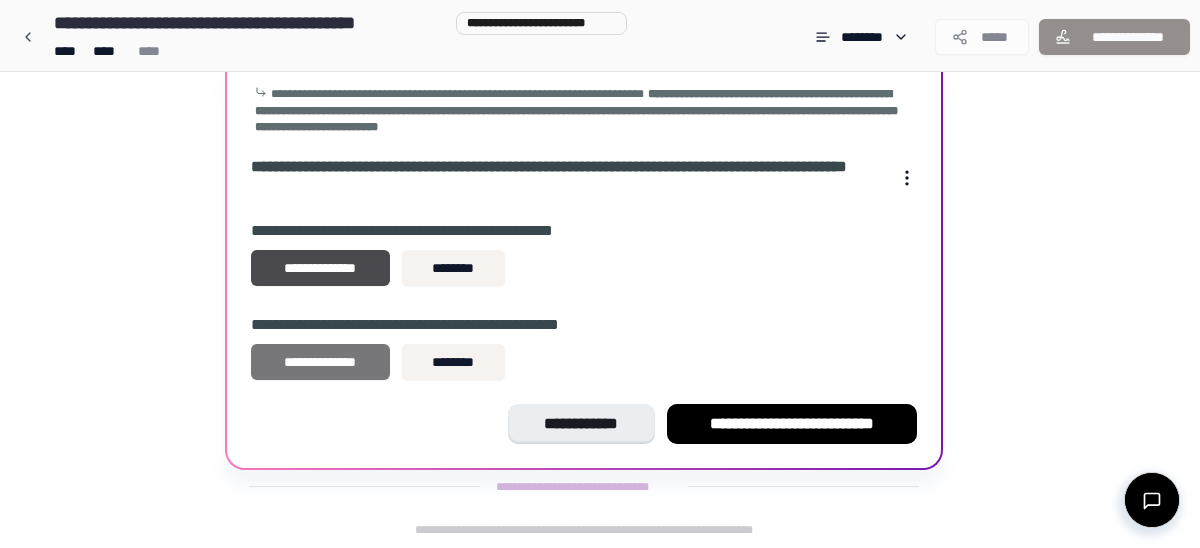 click on "**********" at bounding box center [320, 362] 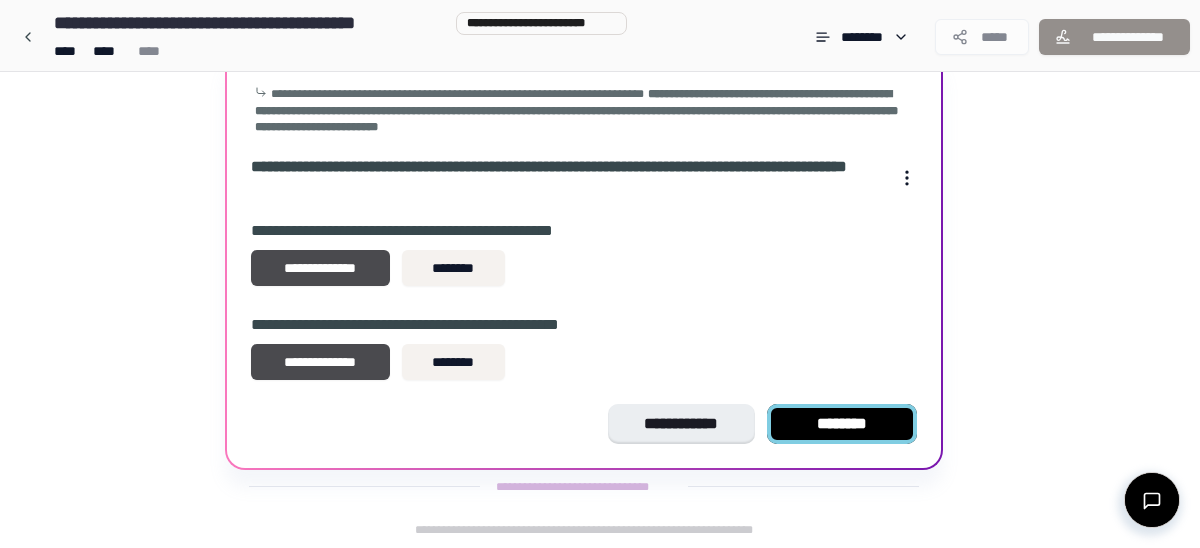 click on "********" at bounding box center [842, 424] 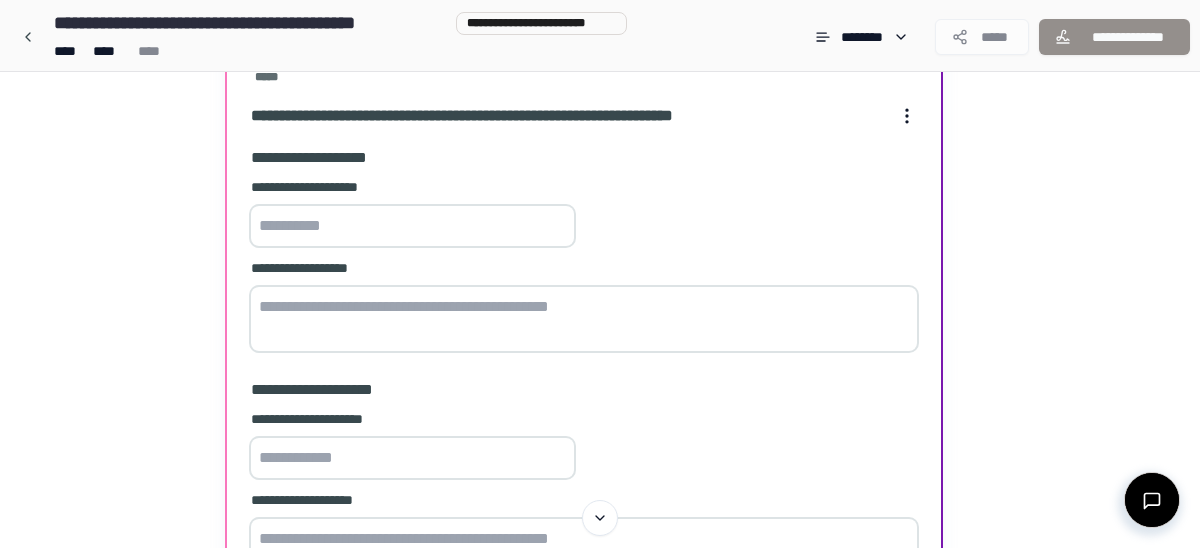 scroll, scrollTop: 186, scrollLeft: 0, axis: vertical 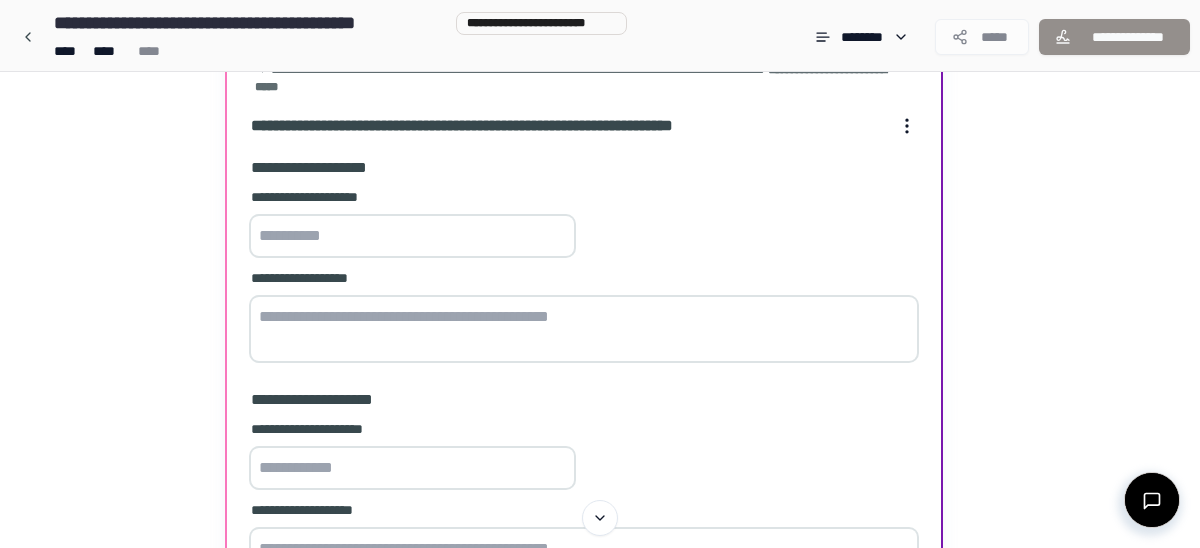 click at bounding box center [412, 236] 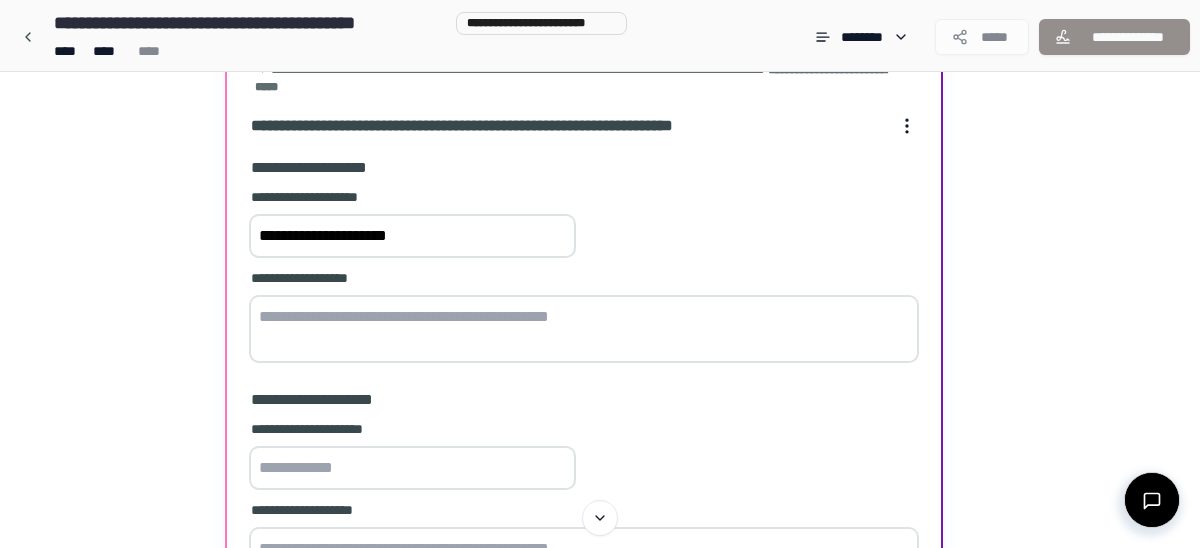 type on "**********" 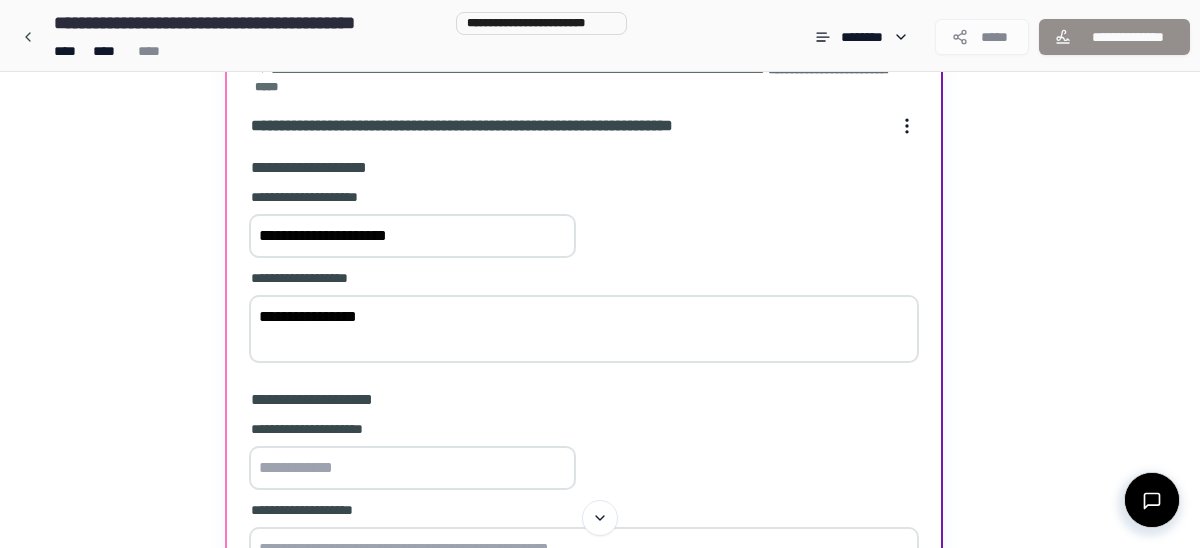 scroll, scrollTop: 400, scrollLeft: 0, axis: vertical 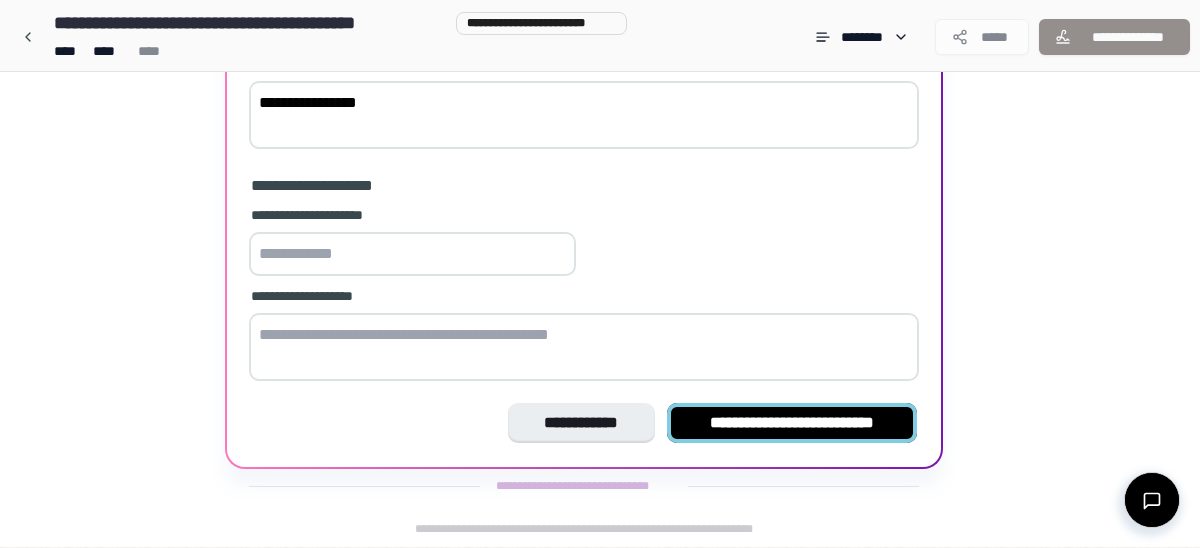 type on "**********" 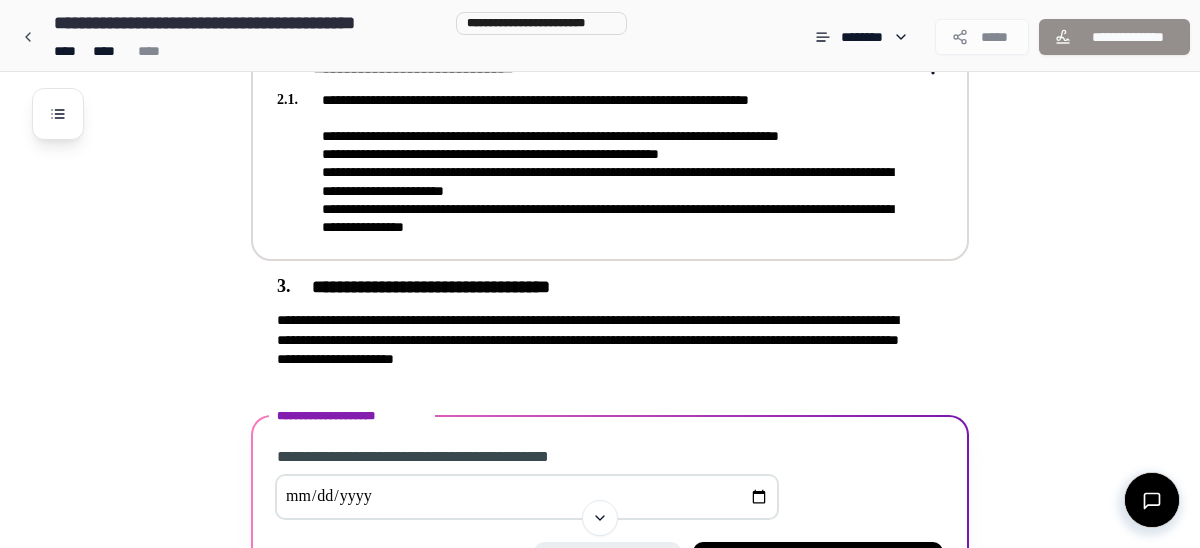 scroll, scrollTop: 975, scrollLeft: 0, axis: vertical 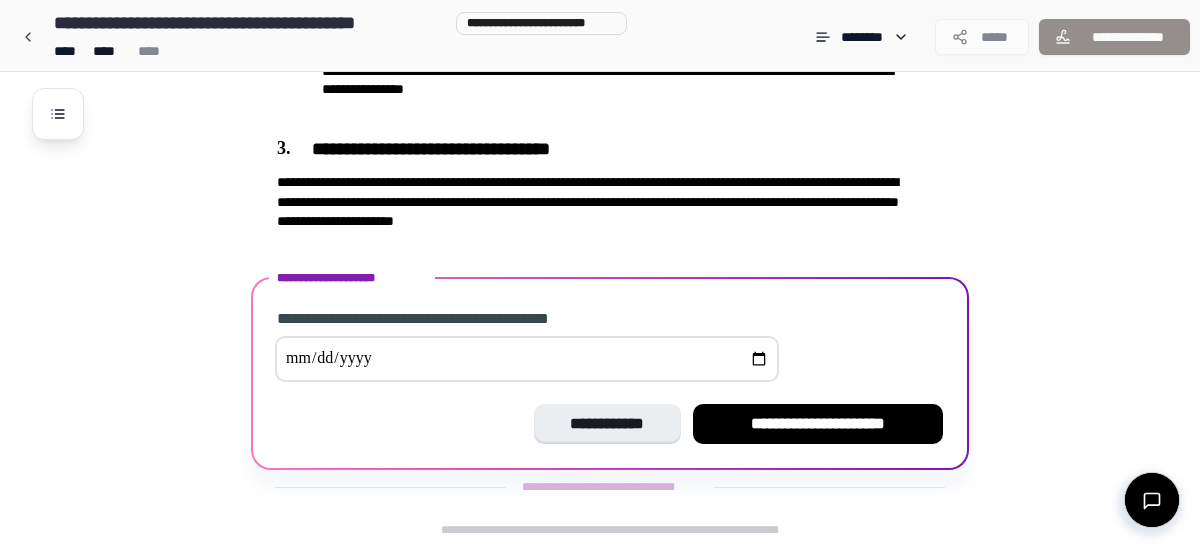 click at bounding box center [527, 359] 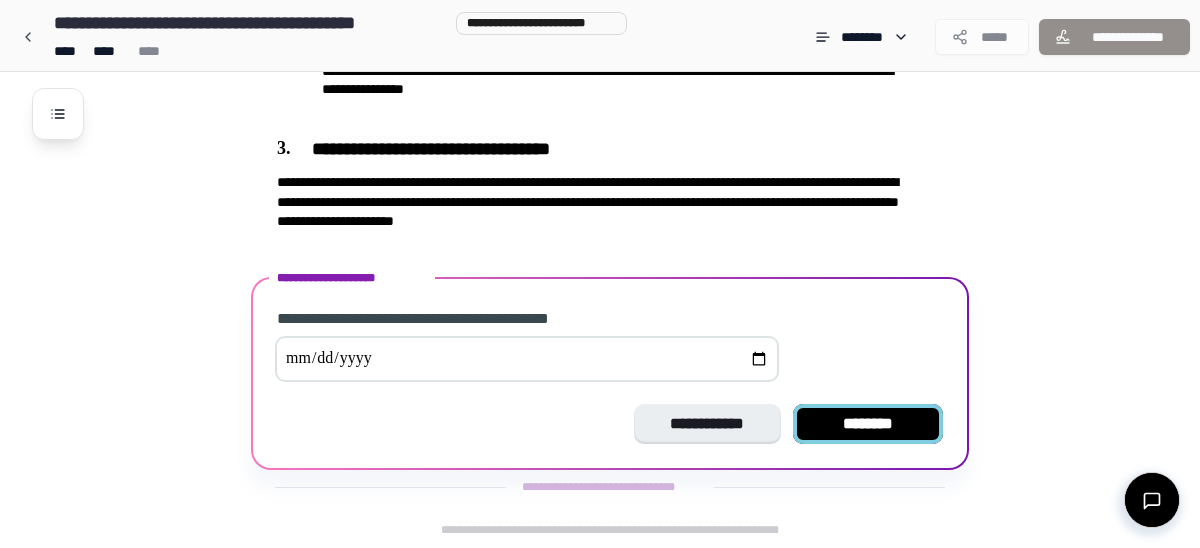 click on "********" at bounding box center (868, 424) 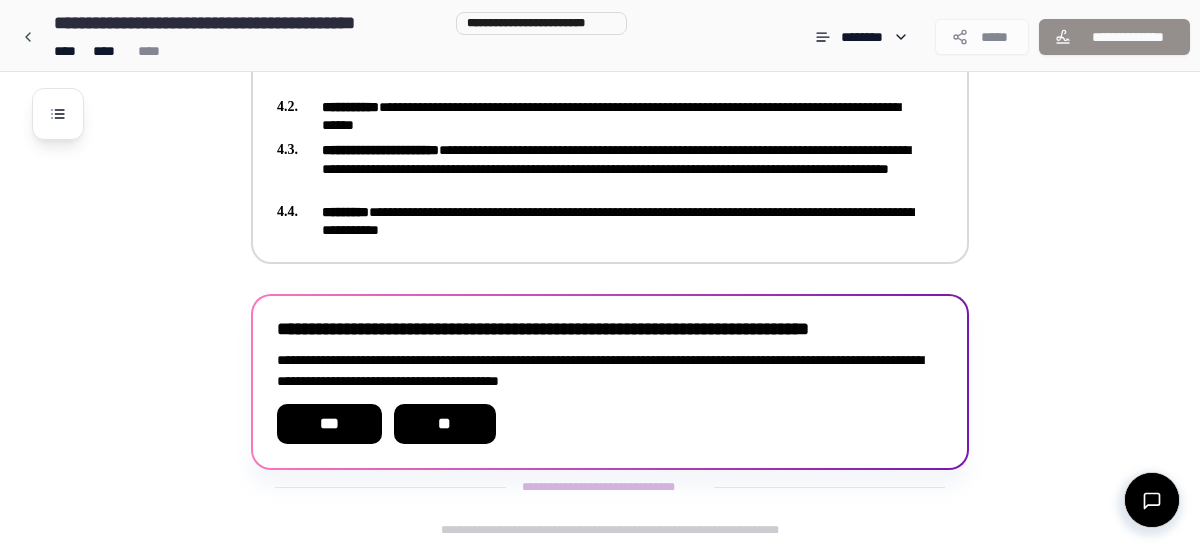 scroll, scrollTop: 1238, scrollLeft: 0, axis: vertical 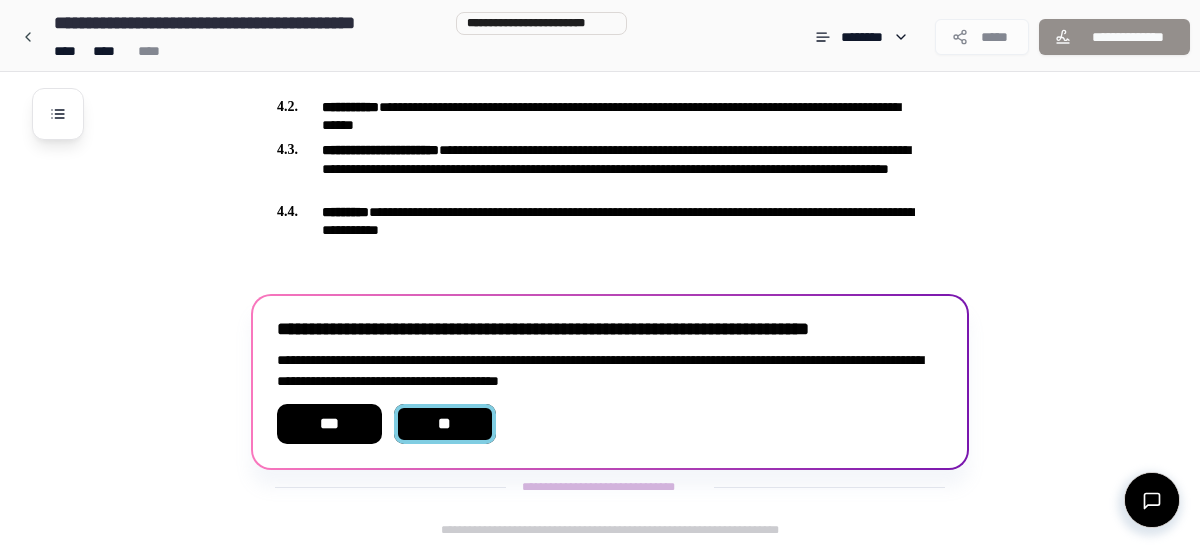 click on "**" at bounding box center [445, 424] 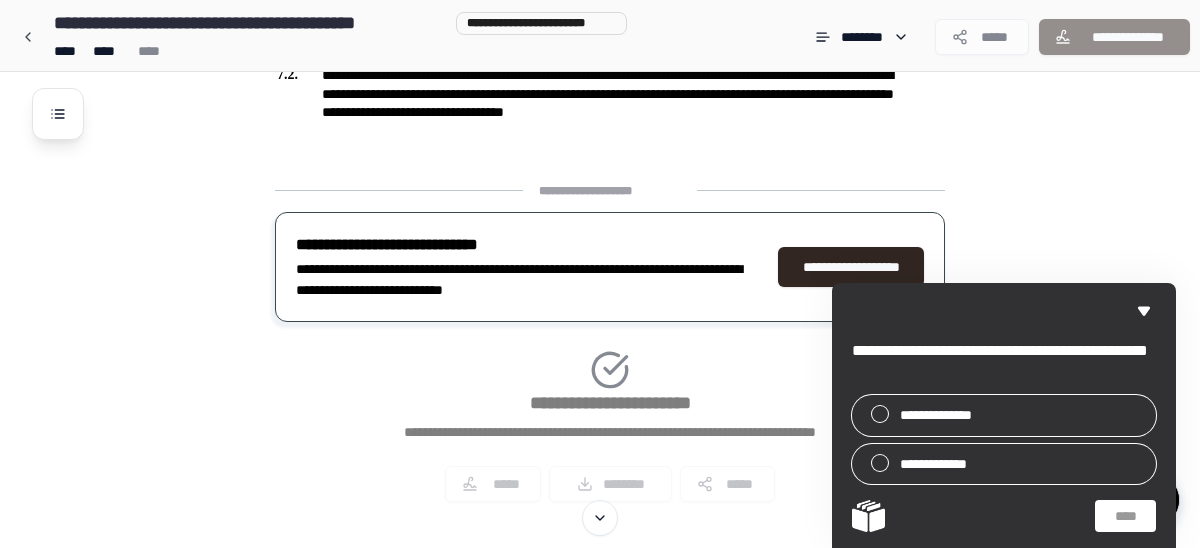 scroll, scrollTop: 1722, scrollLeft: 0, axis: vertical 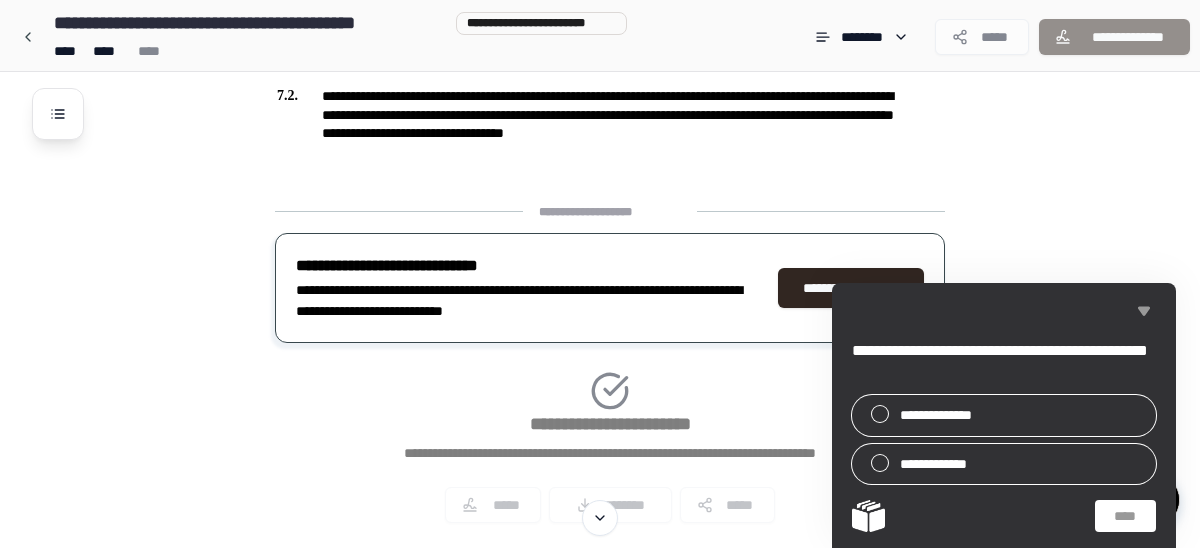 click 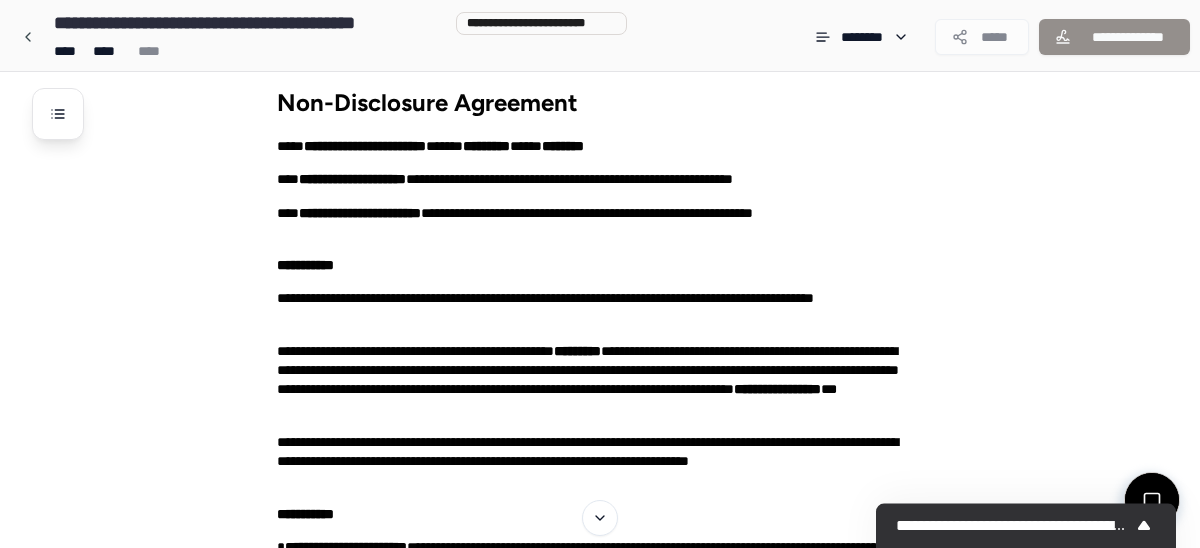 scroll, scrollTop: 0, scrollLeft: 0, axis: both 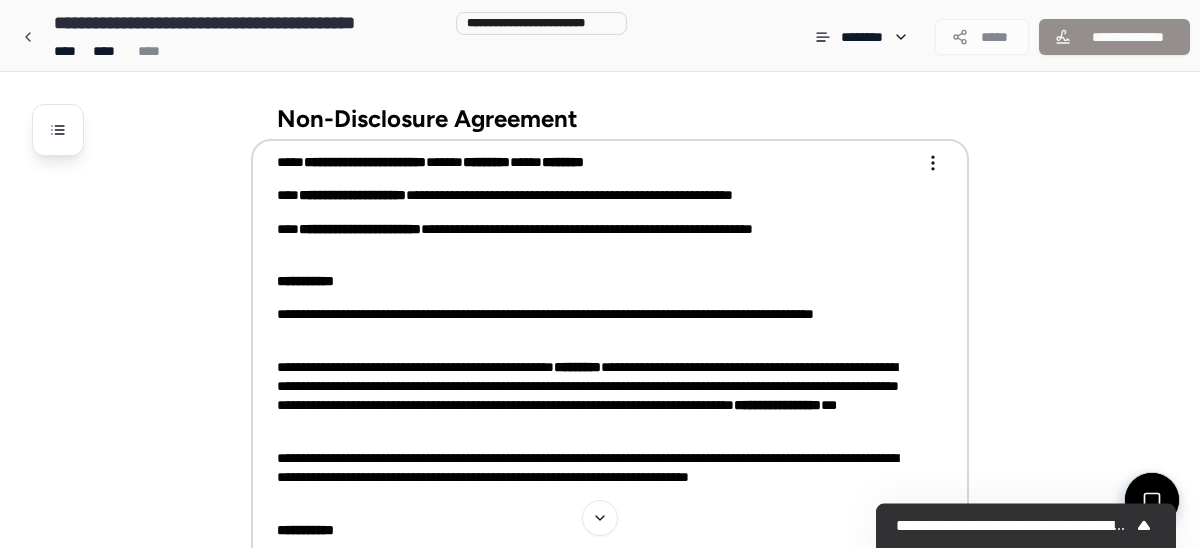 click on "Non-Disclosure Agreement [BRAND] [PRODUCT] [PRICE] [SUBSCRIPTION] [PLAN] [DURATION]
[USER_ID] [DATE]
[DEVICE_INFO] [BROWSER_INFO]
[SESSION_ID]
[IP_ADDRESS]
[LOCATION] [ACCOUNT_ID] [OS_INFO] [COOKIE_ID] [TRANSACTION_ID] [SESSION_ID]" at bounding box center [600, 1164] 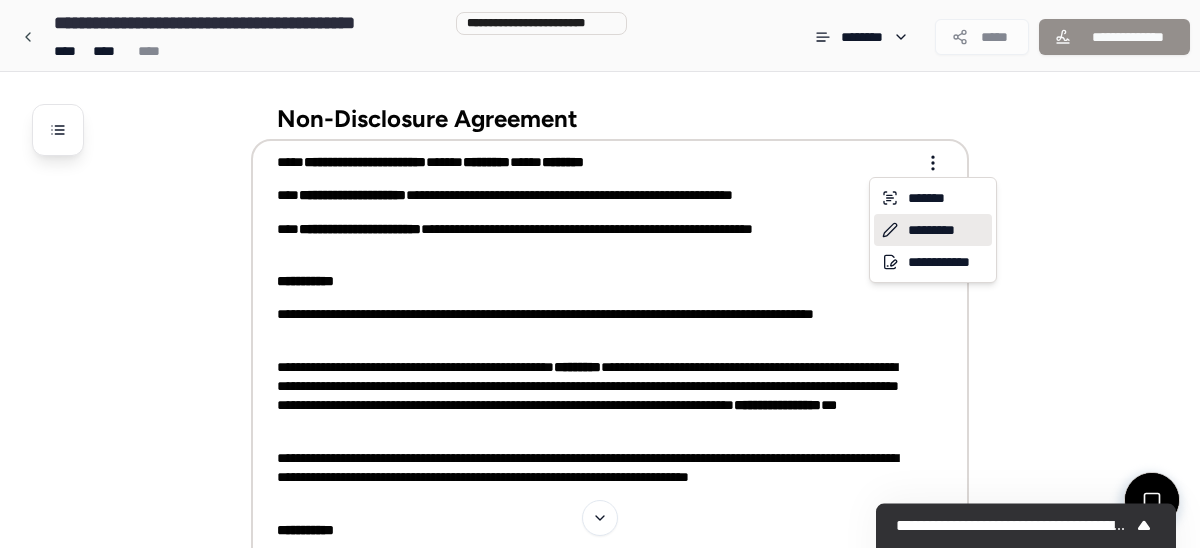 click on "*********" at bounding box center (933, 230) 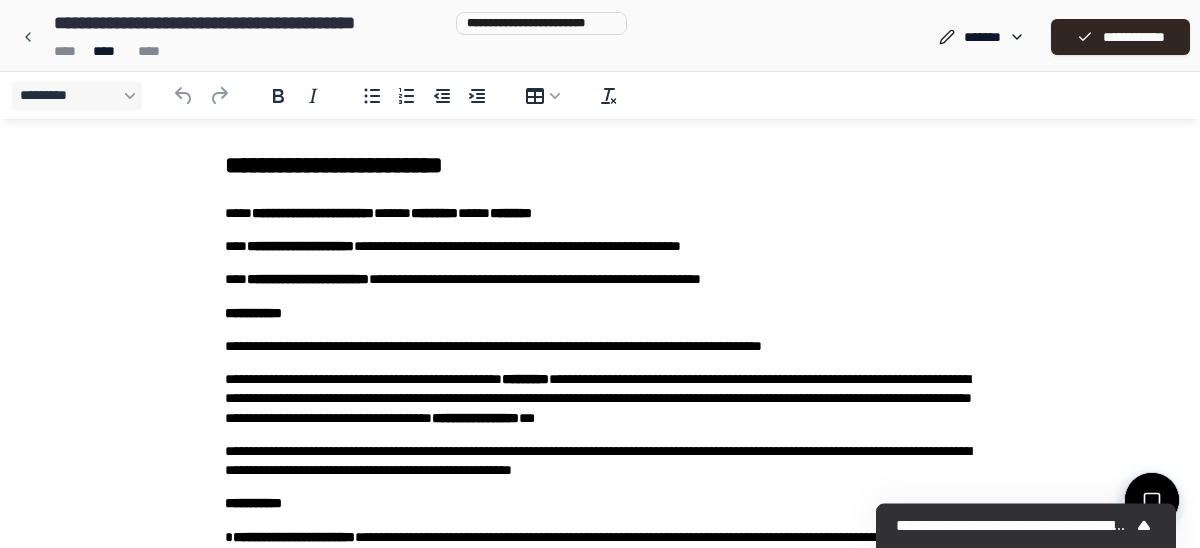scroll, scrollTop: 0, scrollLeft: 0, axis: both 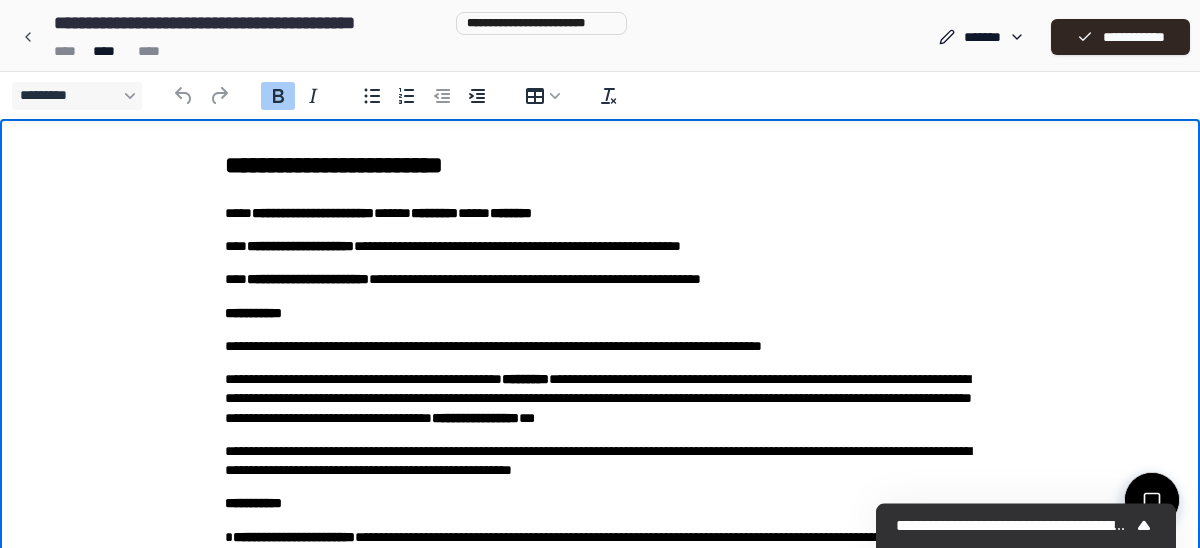 click on "**********" at bounding box center (308, 279) 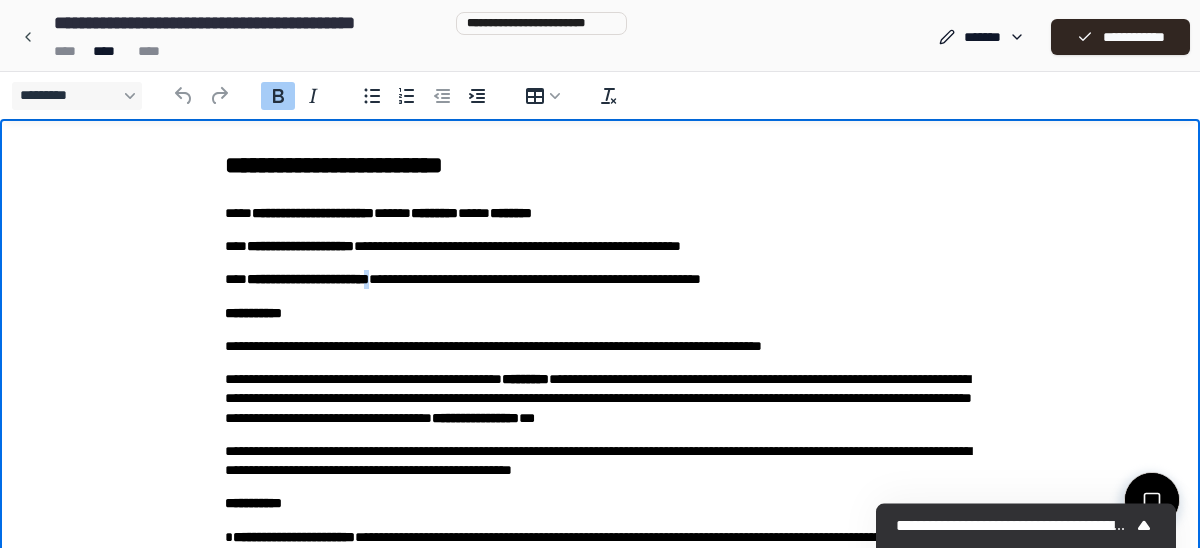 click on "**********" at bounding box center (308, 279) 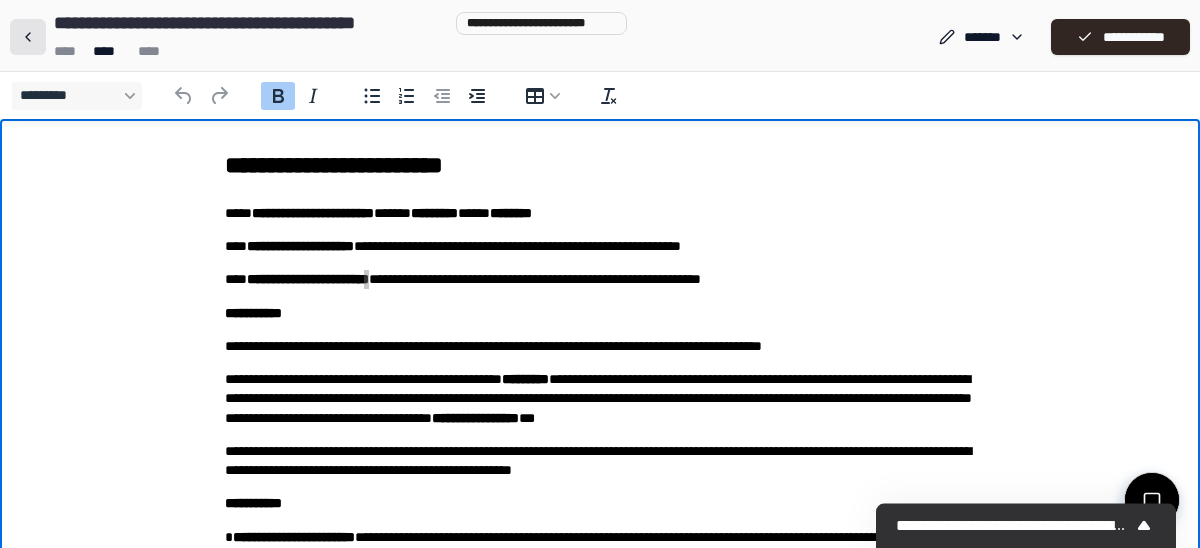 click at bounding box center [28, 37] 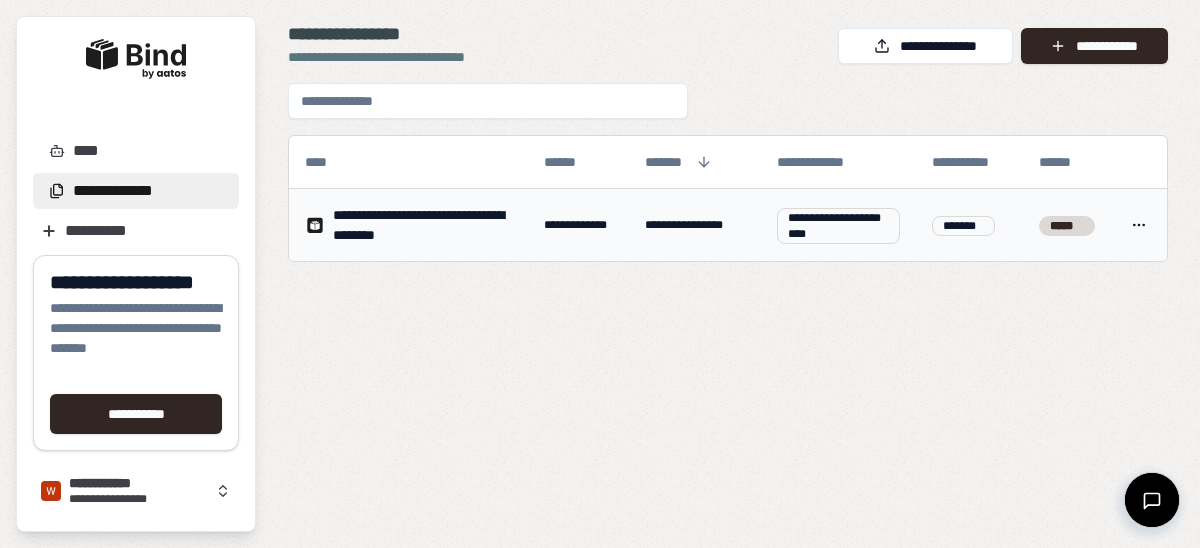 click on "**********" at bounding box center (422, 225) 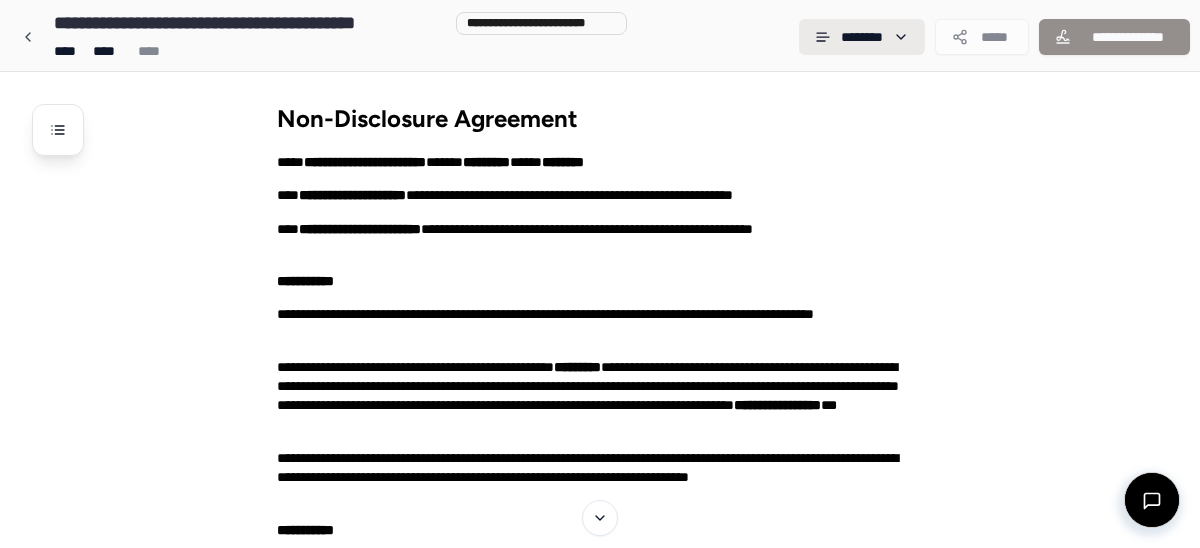 click on "**********" at bounding box center [600, 1164] 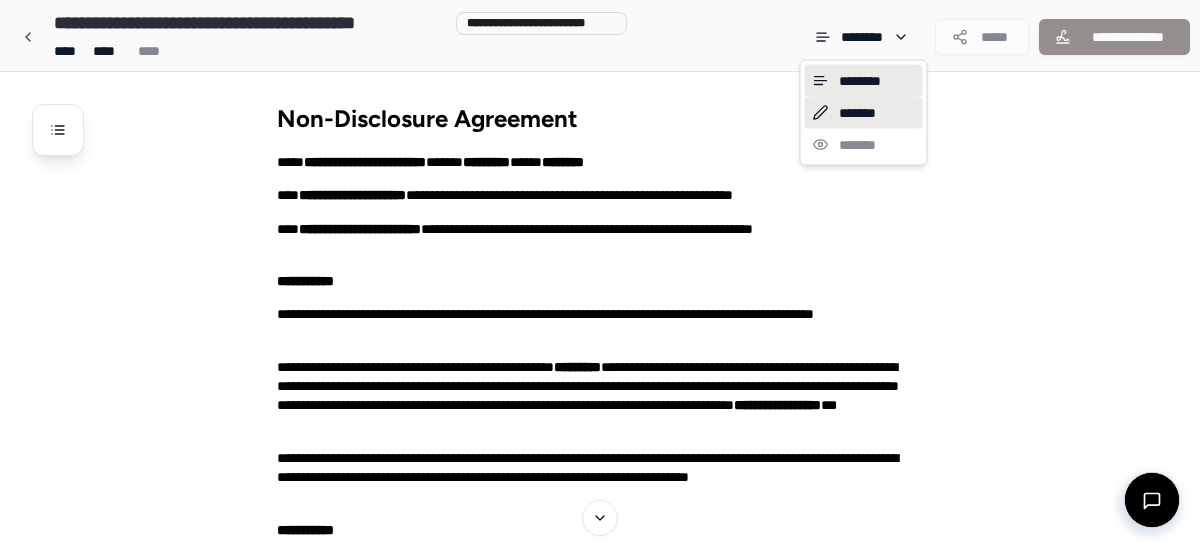 click on "*******" at bounding box center [864, 113] 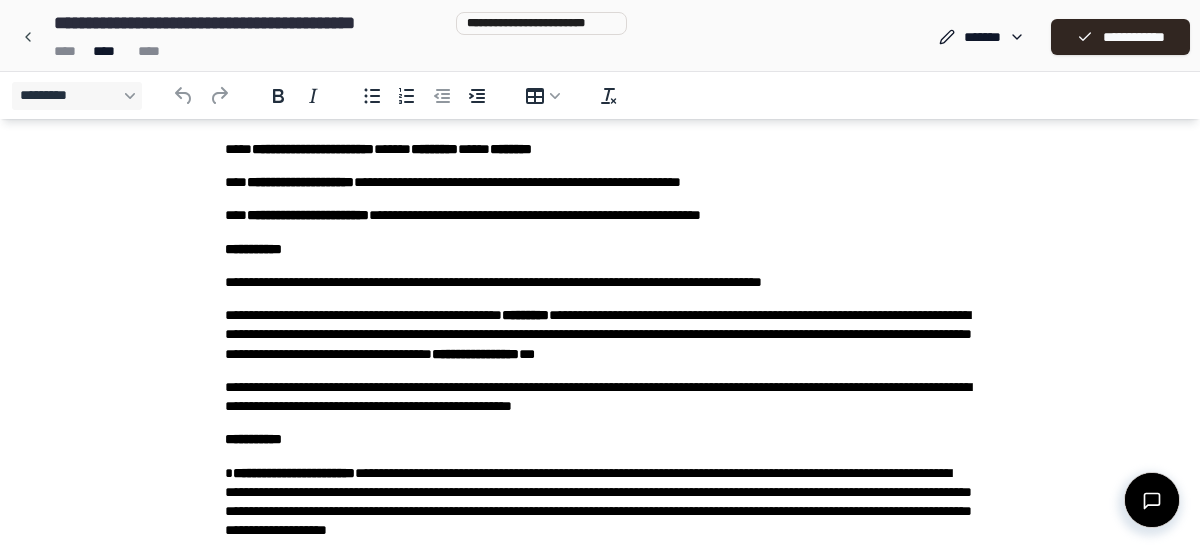 scroll, scrollTop: 48, scrollLeft: 0, axis: vertical 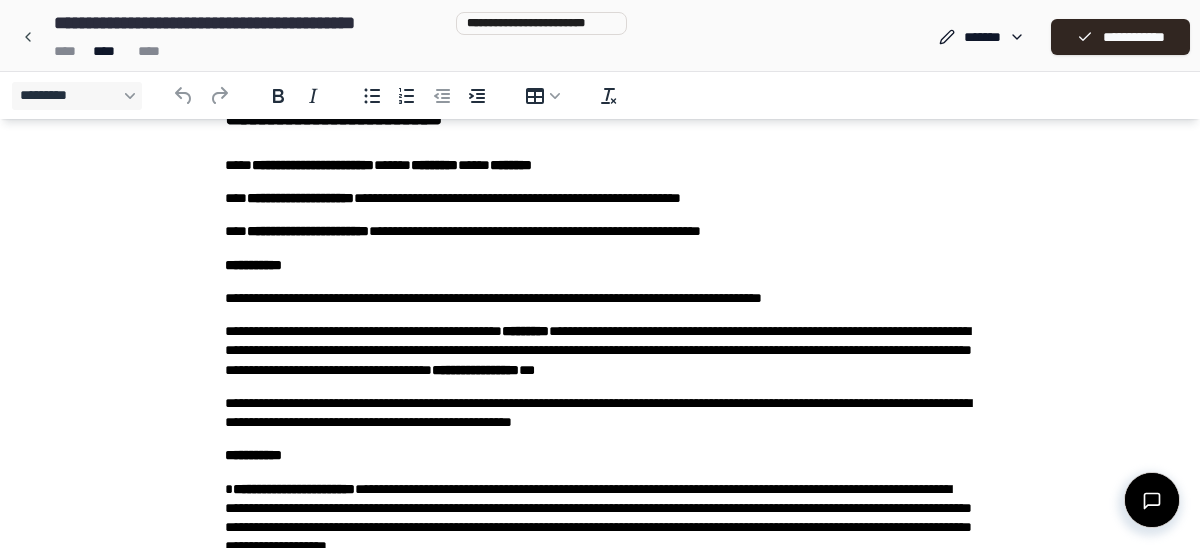 click on "**********" at bounding box center [600, 231] 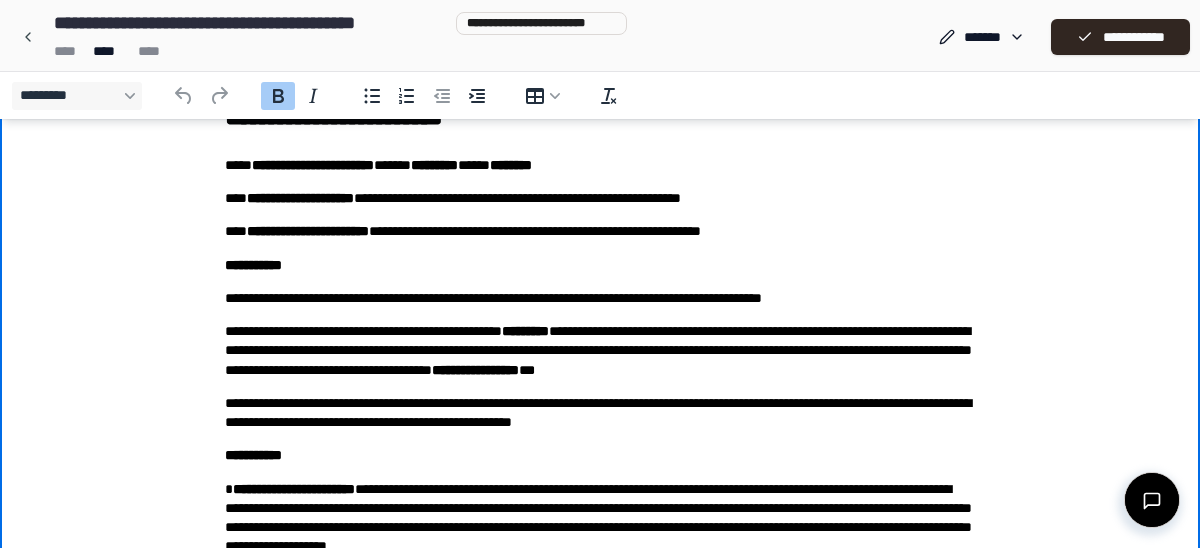 type 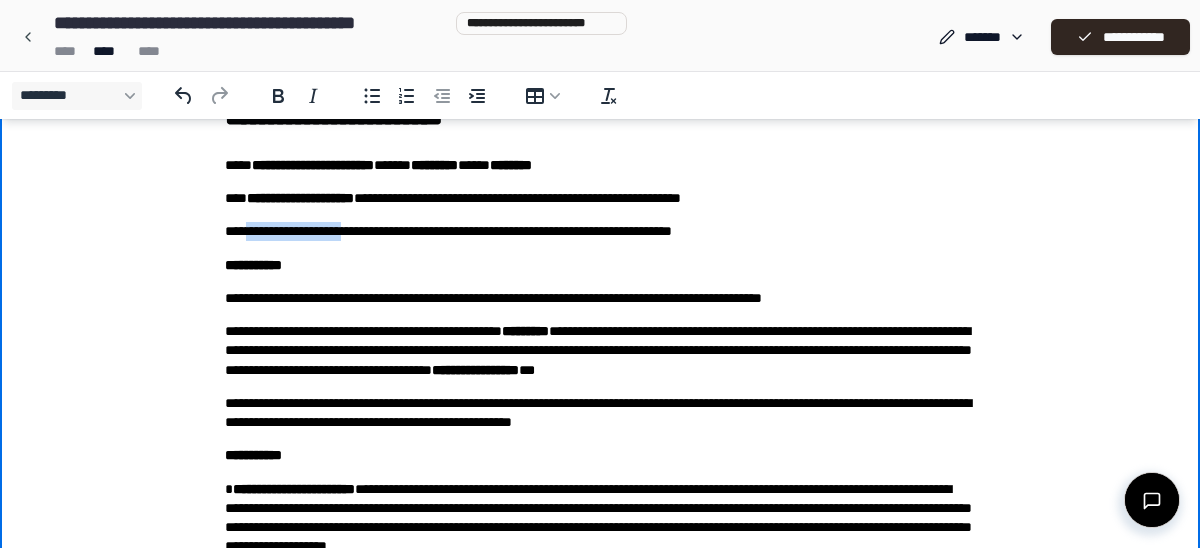 drag, startPoint x: 244, startPoint y: 230, endPoint x: 358, endPoint y: 228, distance: 114.01754 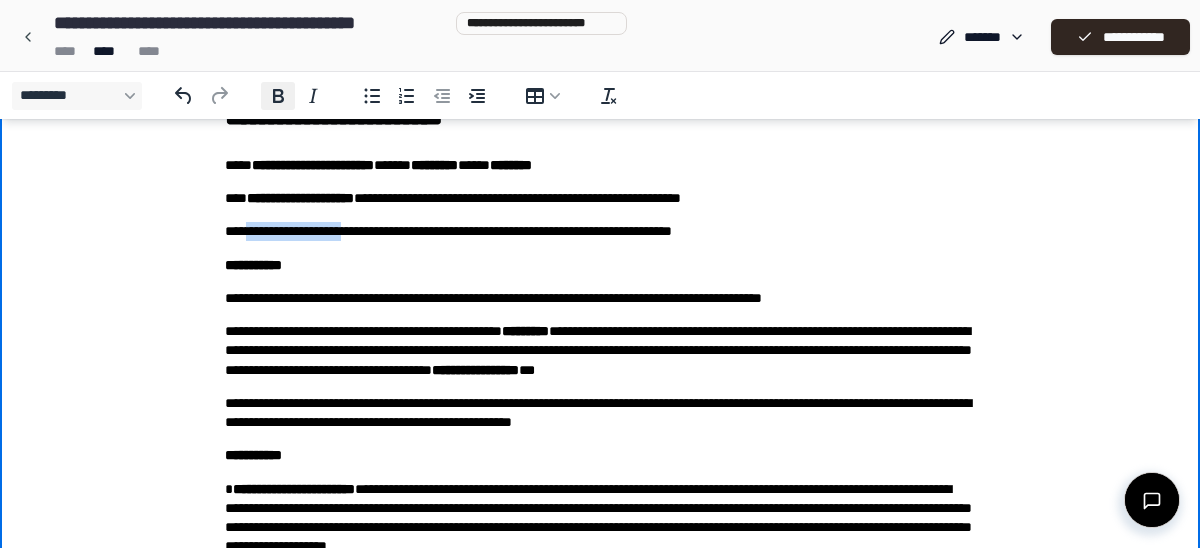 click 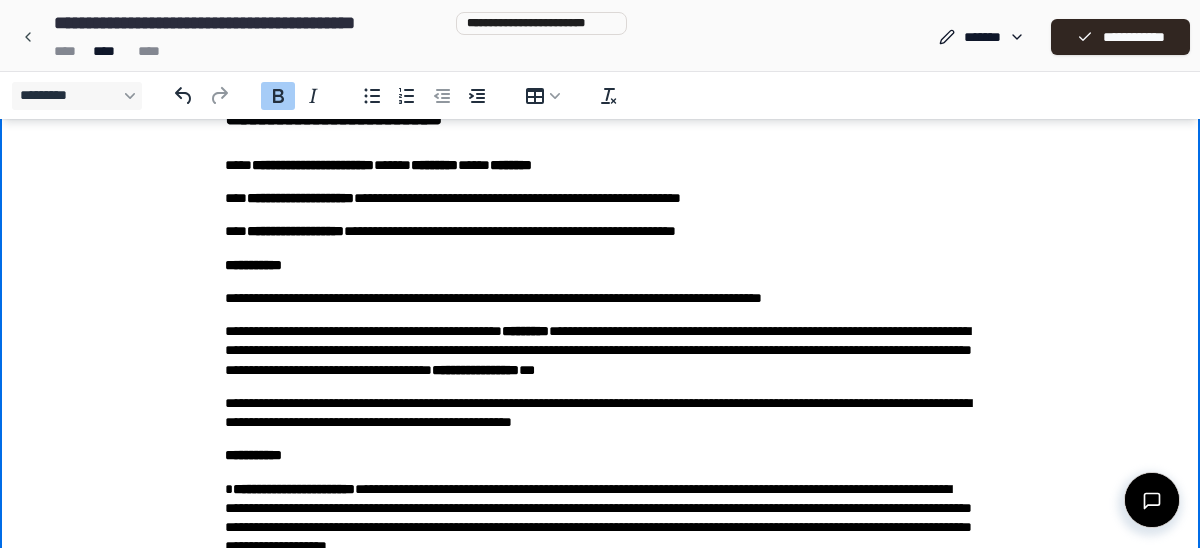 click on "**********" at bounding box center [600, 839] 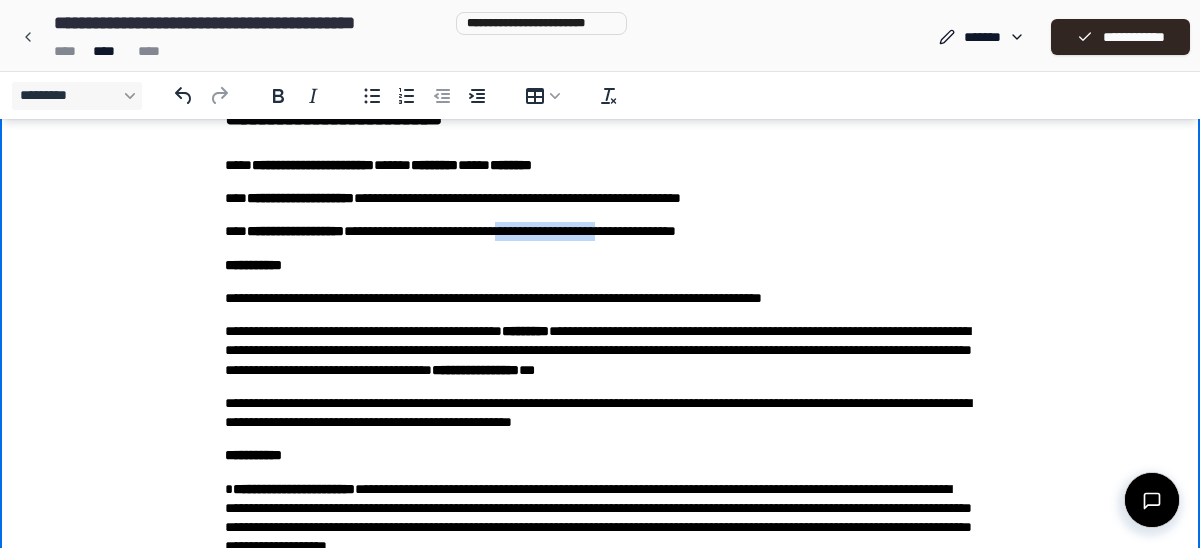 drag, startPoint x: 716, startPoint y: 233, endPoint x: 542, endPoint y: 228, distance: 174.07182 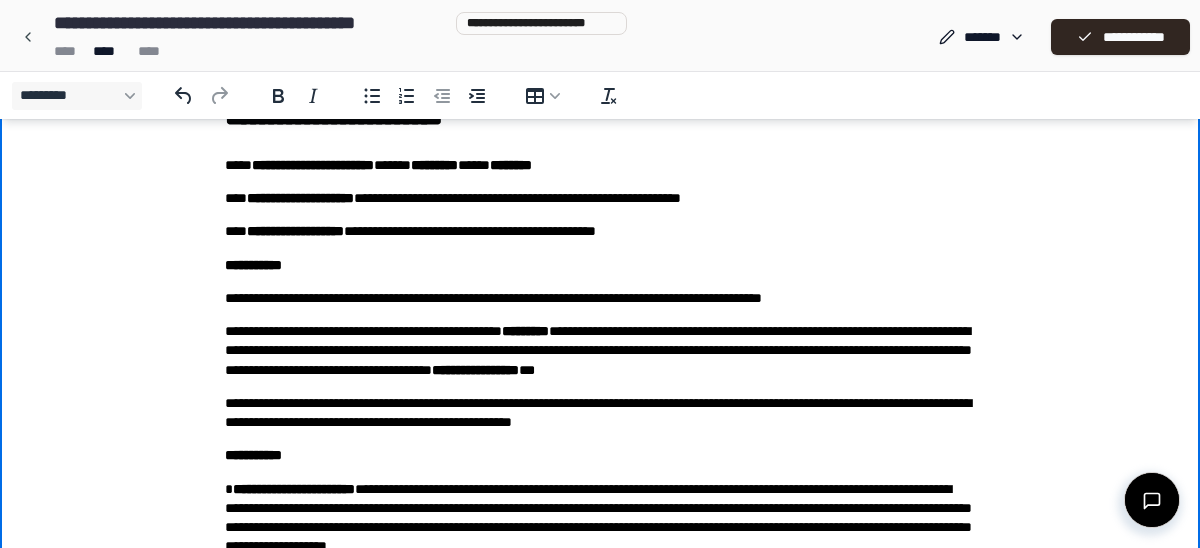 click on "**********" at bounding box center [600, 231] 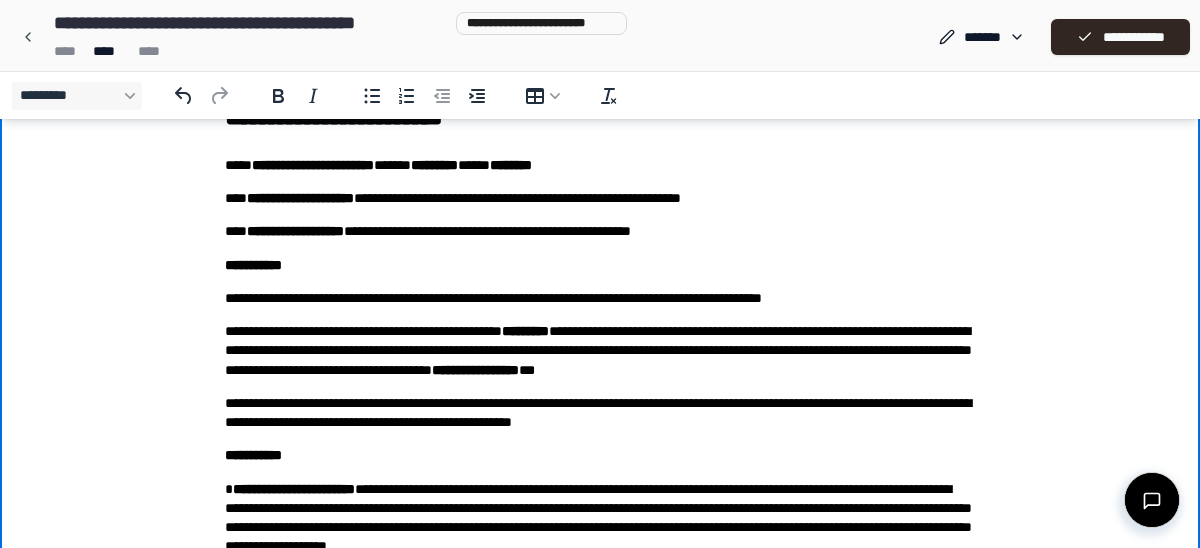 click on "**********" at bounding box center [600, 198] 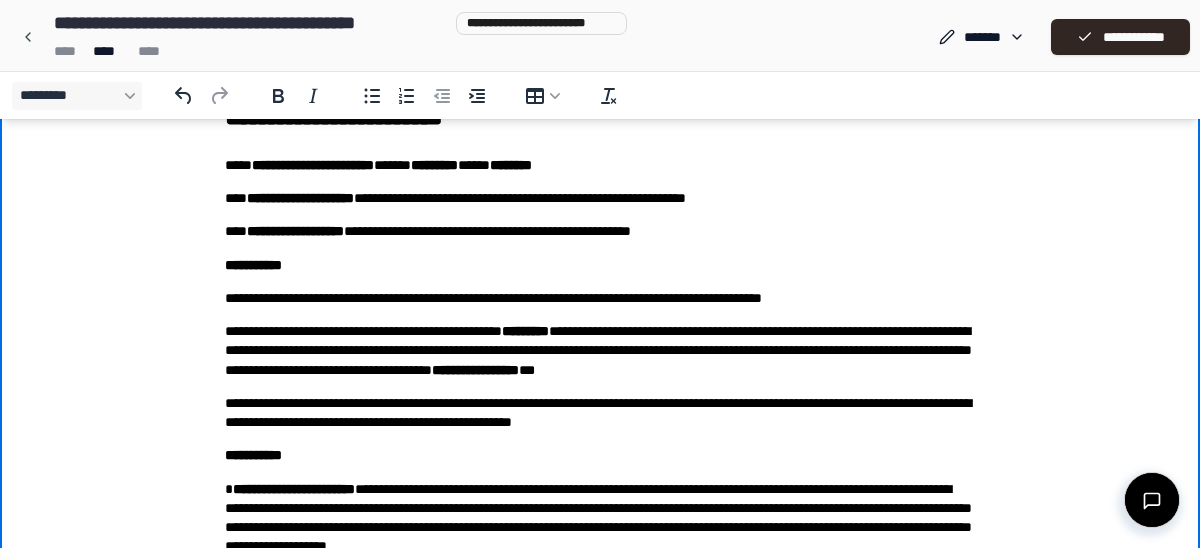 click on "**********" at bounding box center [600, 231] 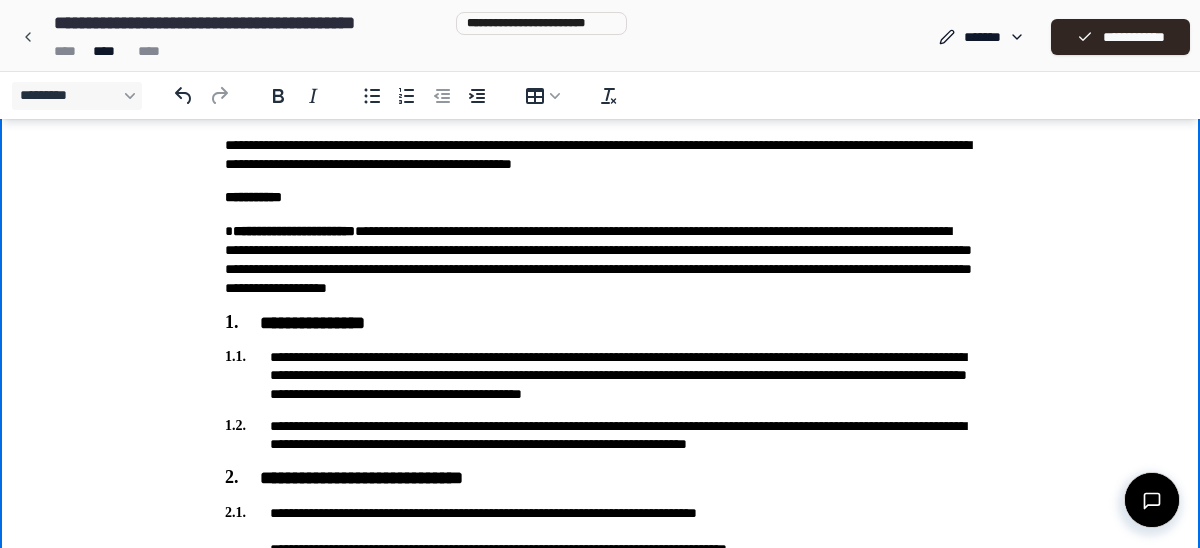 scroll, scrollTop: 307, scrollLeft: 0, axis: vertical 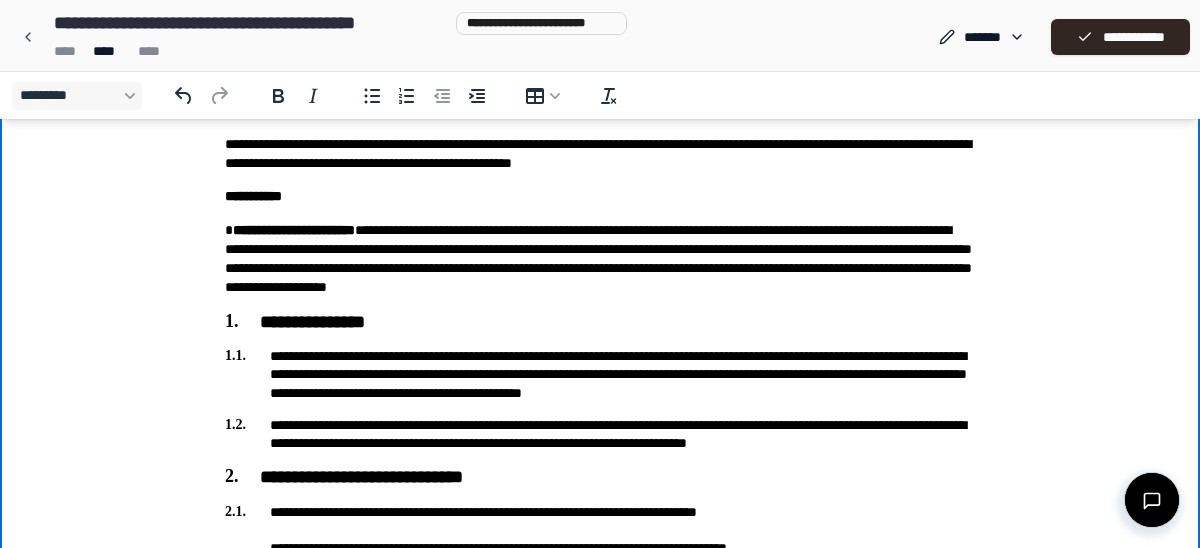 click on "**********" at bounding box center (600, 259) 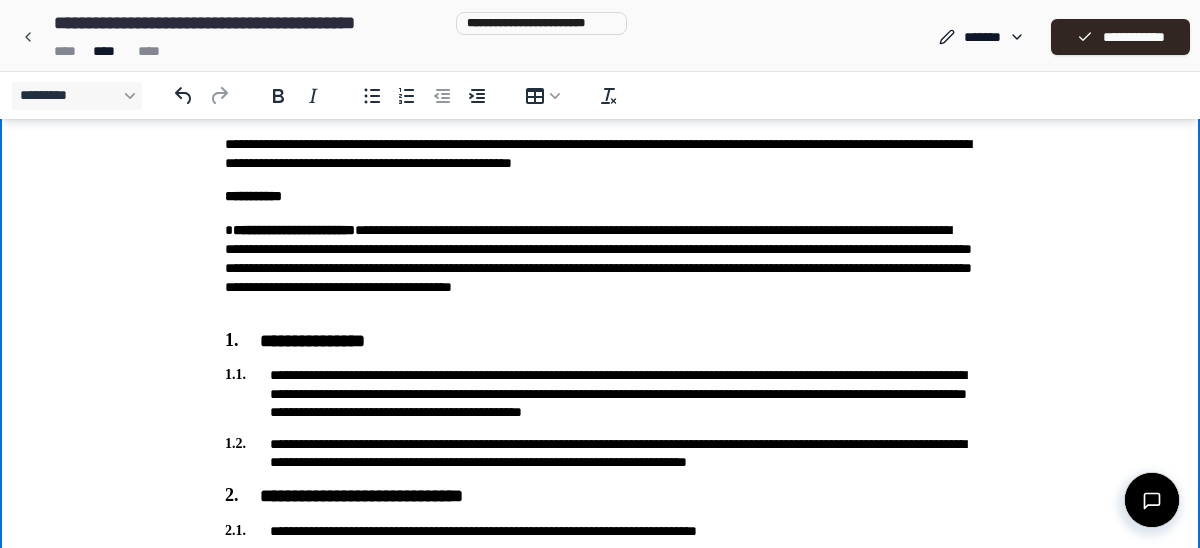 click on "**********" at bounding box center [600, 269] 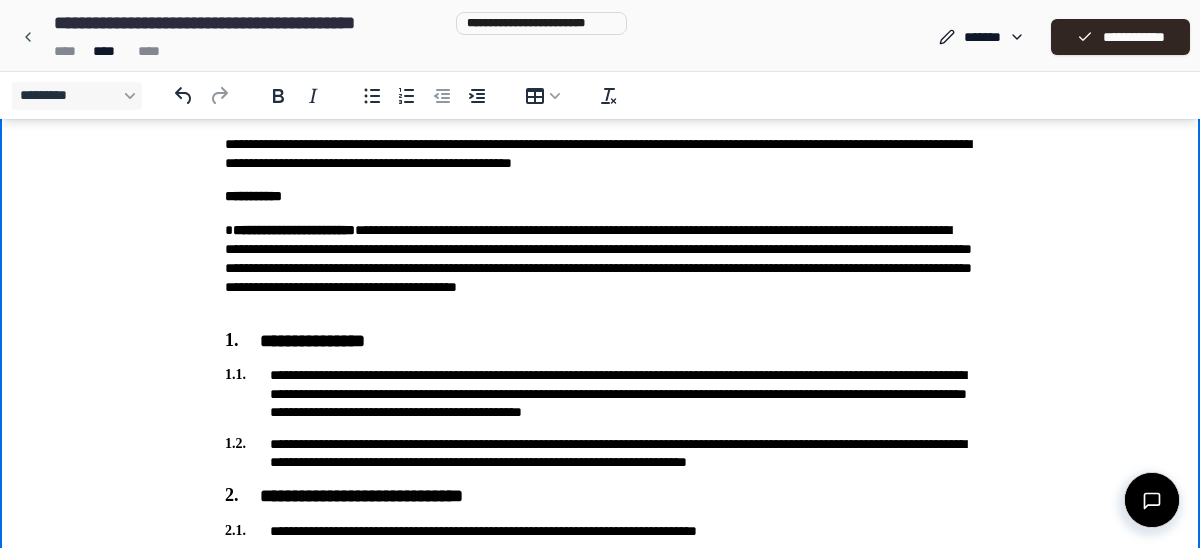 click on "**********" at bounding box center (600, 269) 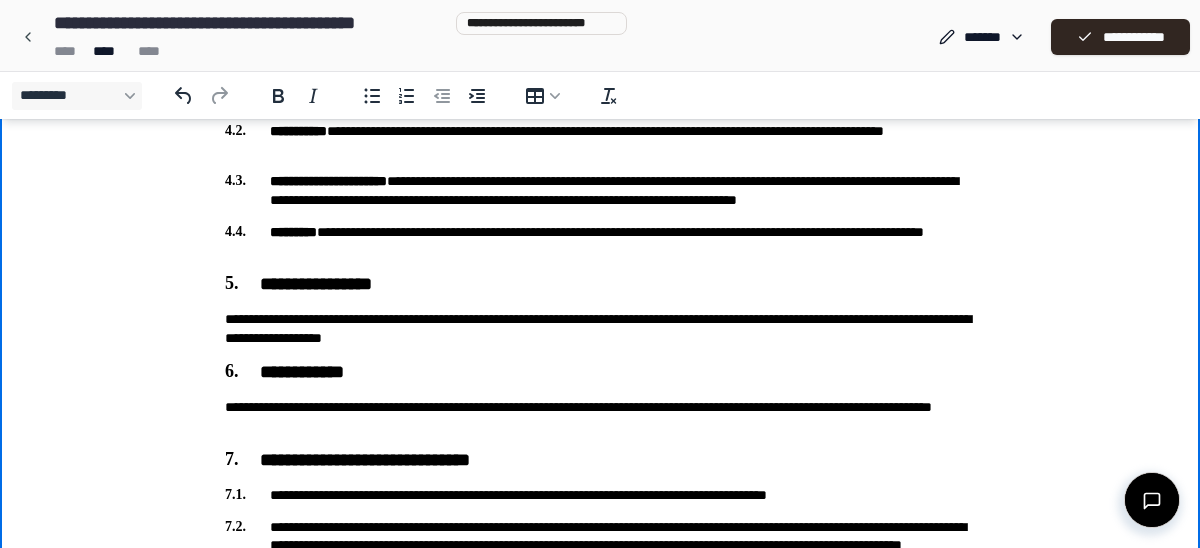 scroll, scrollTop: 1185, scrollLeft: 0, axis: vertical 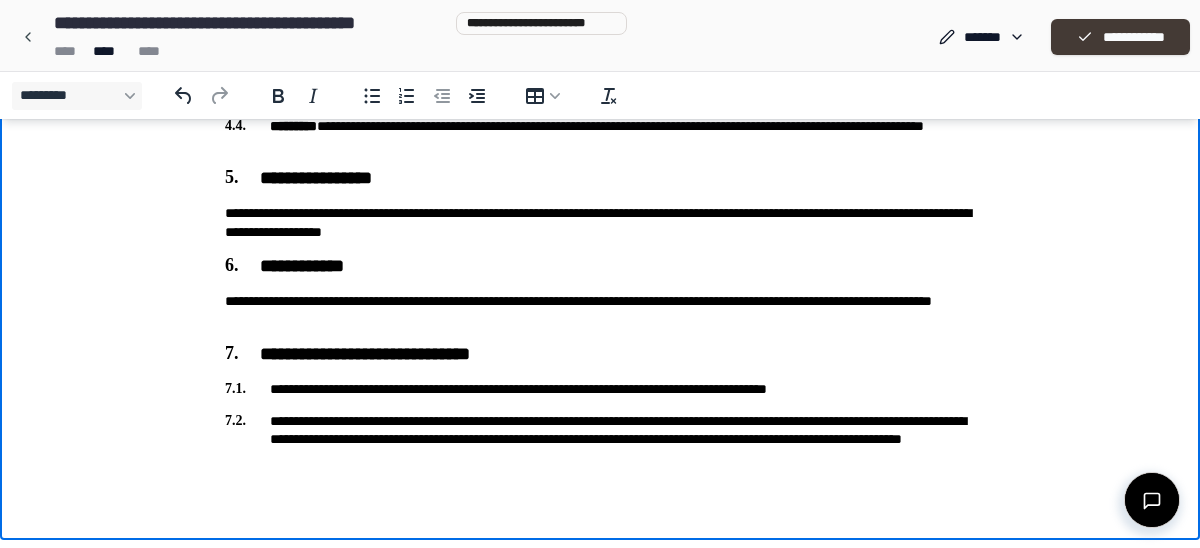 click on "**********" at bounding box center [1120, 37] 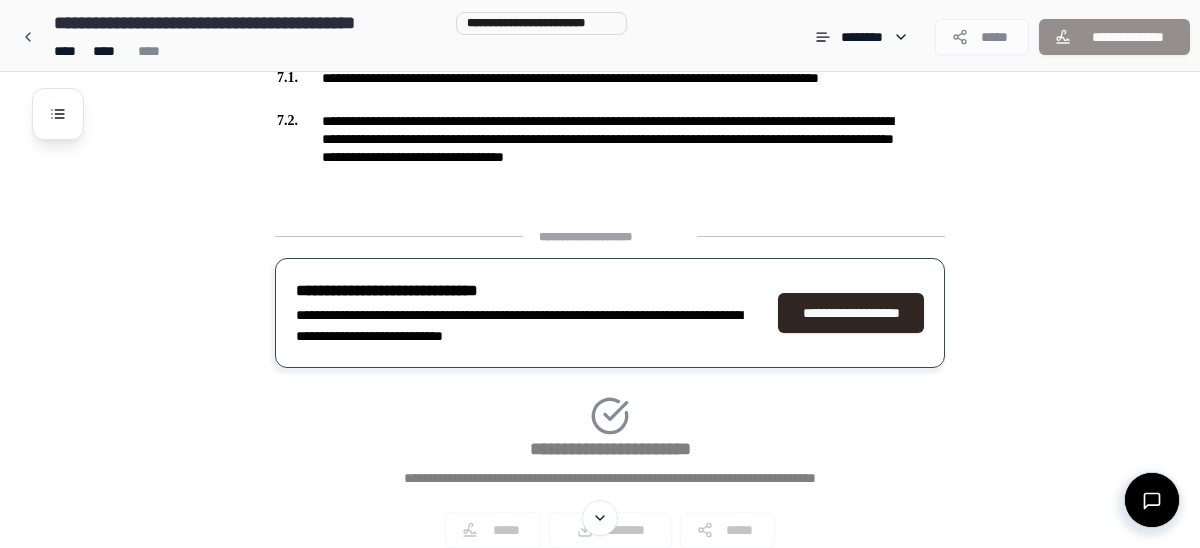 scroll, scrollTop: 1680, scrollLeft: 0, axis: vertical 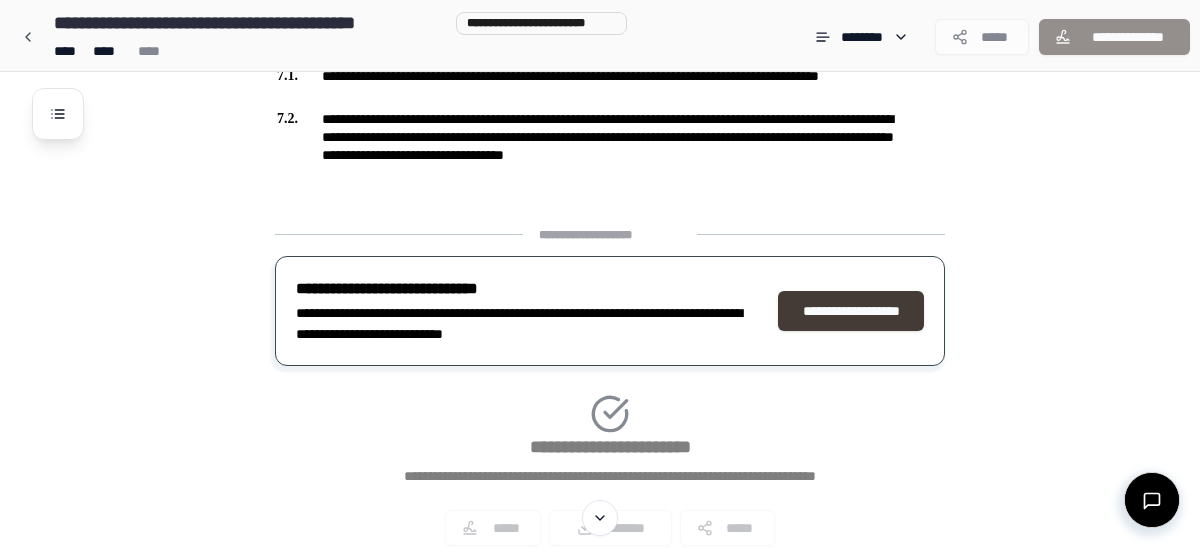 click on "**********" at bounding box center (851, 311) 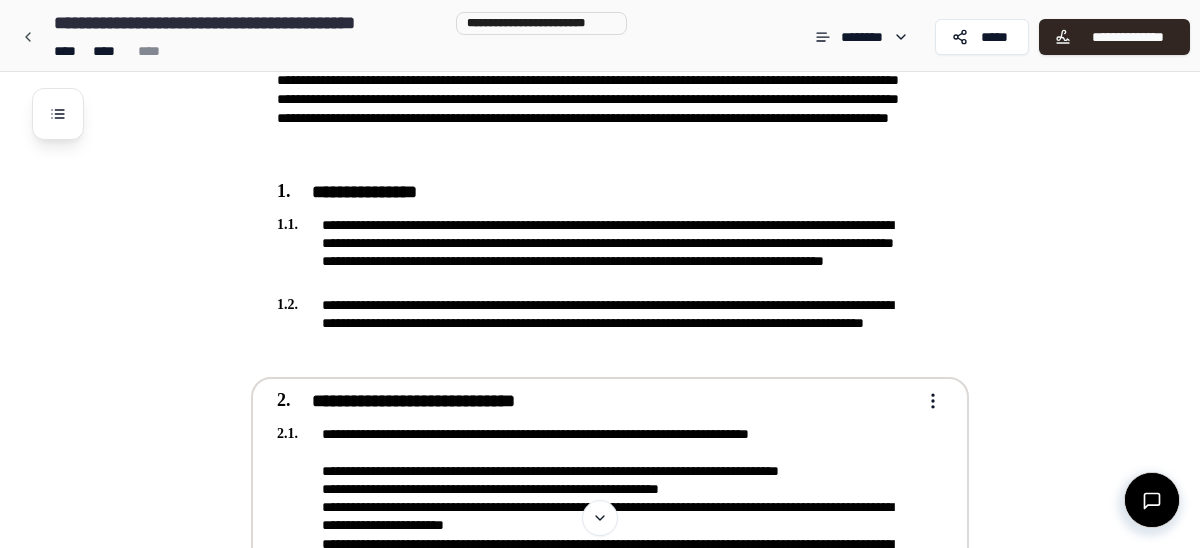 scroll, scrollTop: 481, scrollLeft: 0, axis: vertical 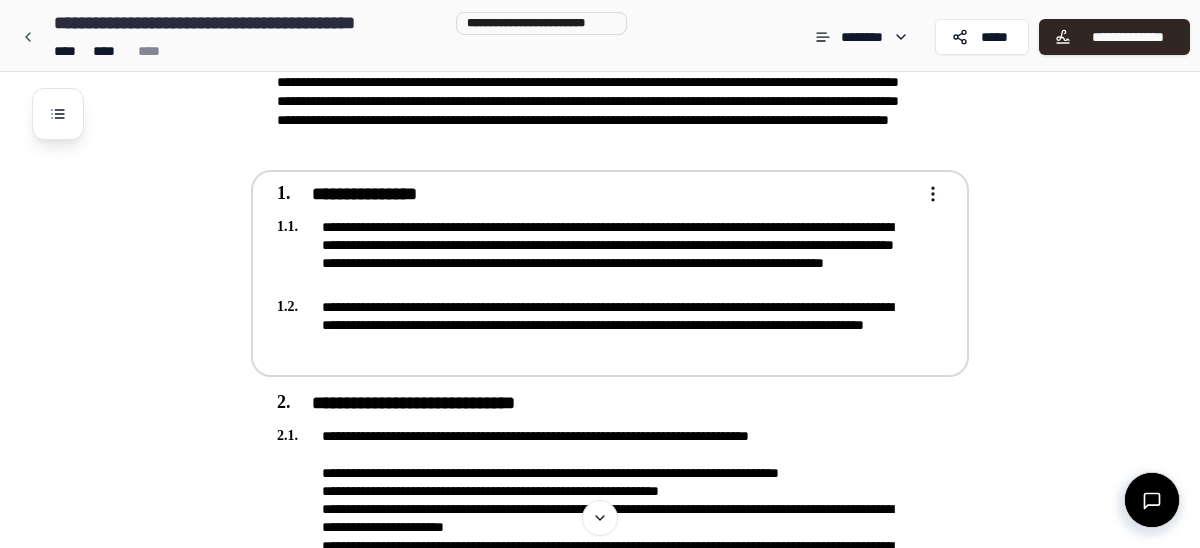 click on "Non-Disclosure Agreement [ADDRESS] [ADDRESS] [ADDRESS]
[ADDRESS] [ADDRESS]
[ADDRESS] [ADDRESS]
[ADDRESS]
[ADDRESS]
[ADDRESS] [ADDRESS] [ADDRESS] [ADDRESS] [ADDRESS] [ADDRESS] [ADDRESS]
[ADDRESS]
[ADDRESS]
[ADDRESS]" at bounding box center (600, 607) 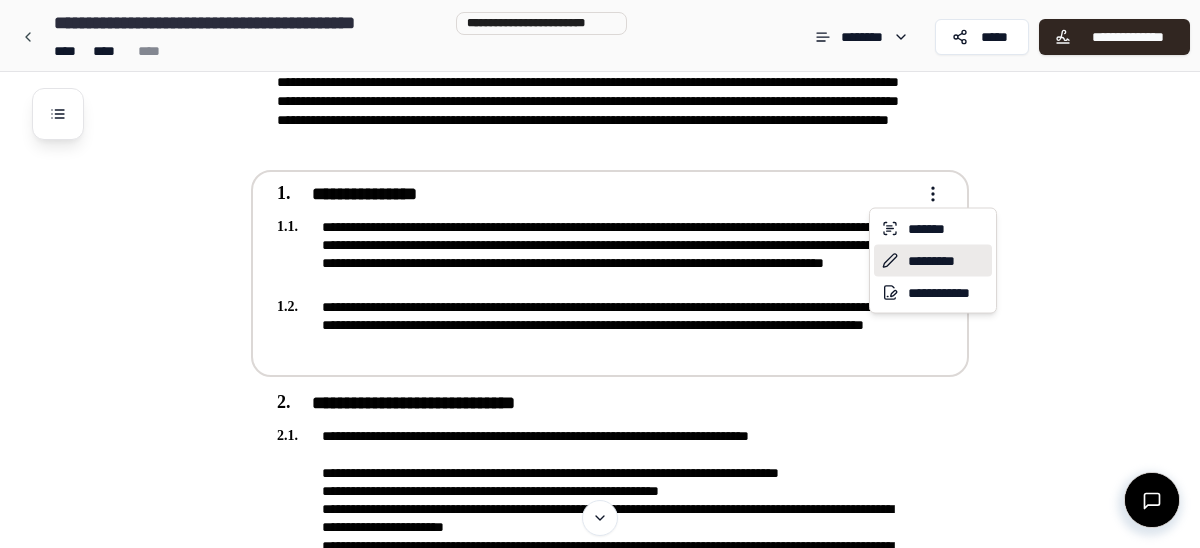 click on "*********" at bounding box center (933, 261) 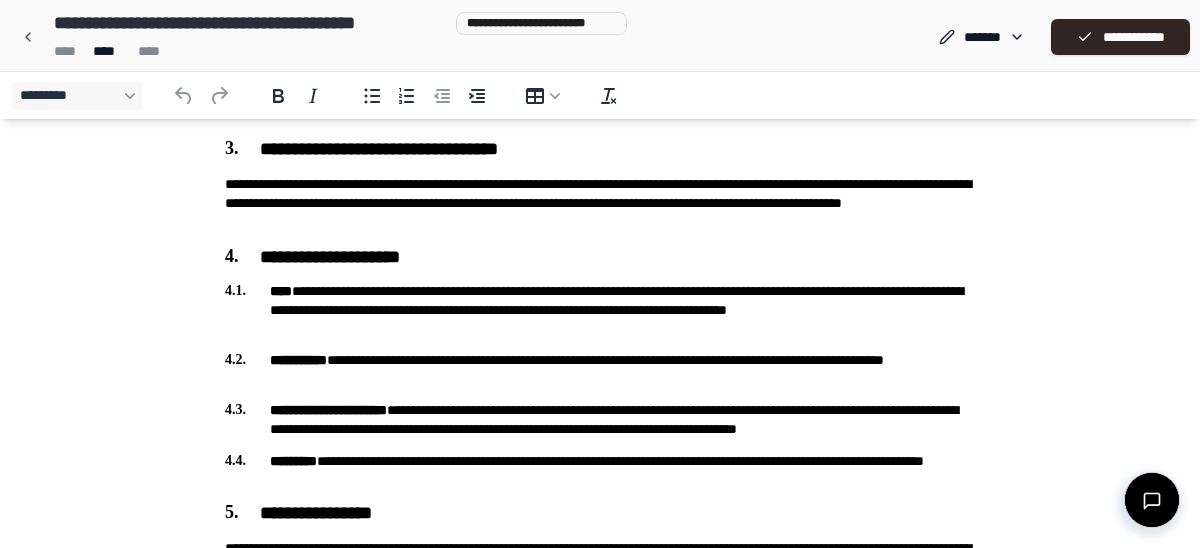 scroll, scrollTop: 1185, scrollLeft: 0, axis: vertical 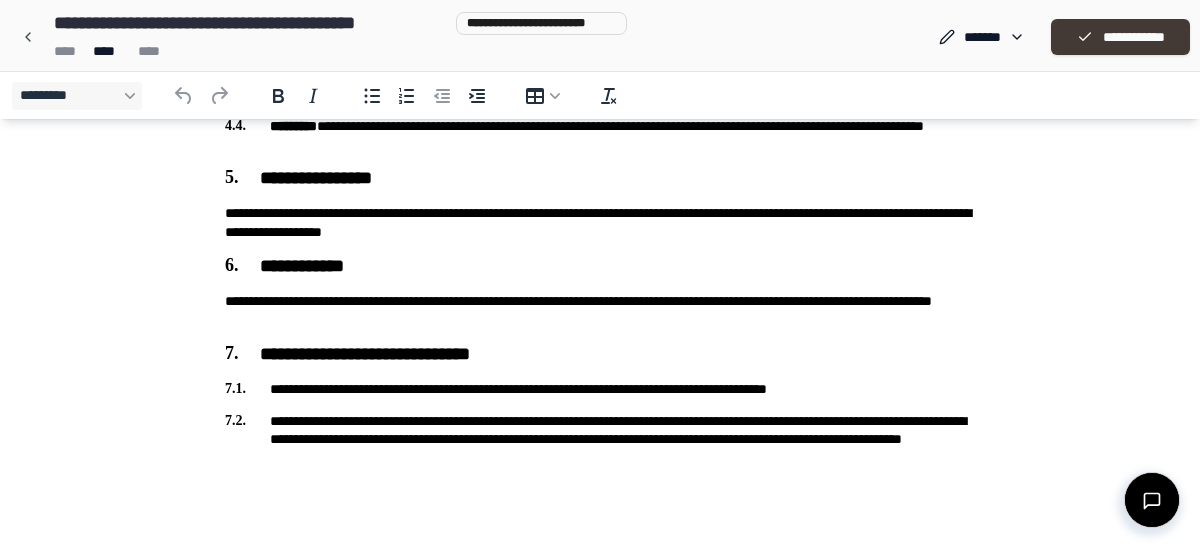 click on "**********" at bounding box center (1120, 37) 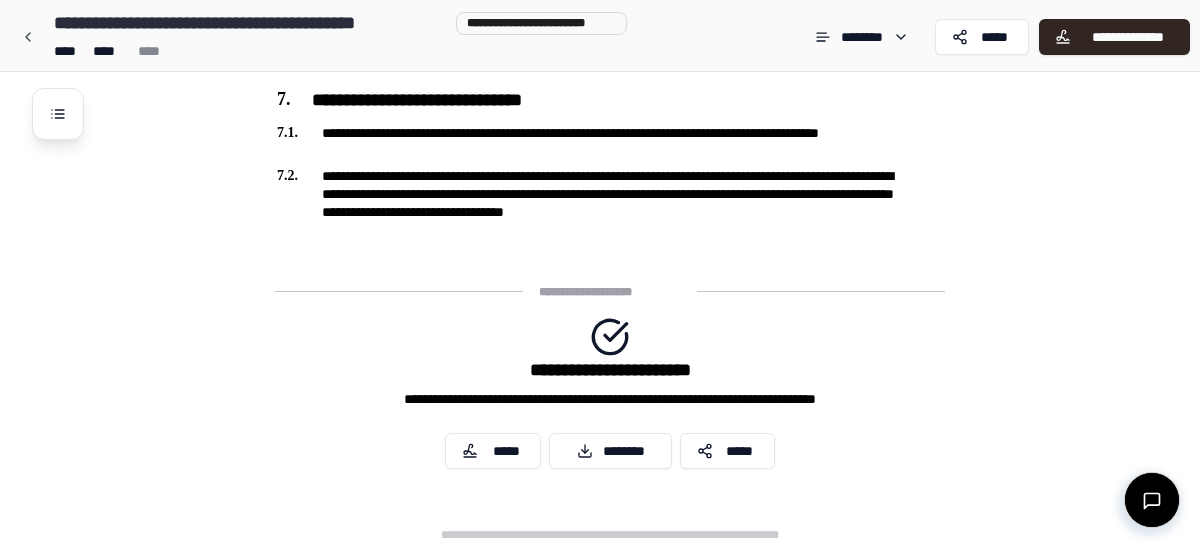 scroll, scrollTop: 1628, scrollLeft: 0, axis: vertical 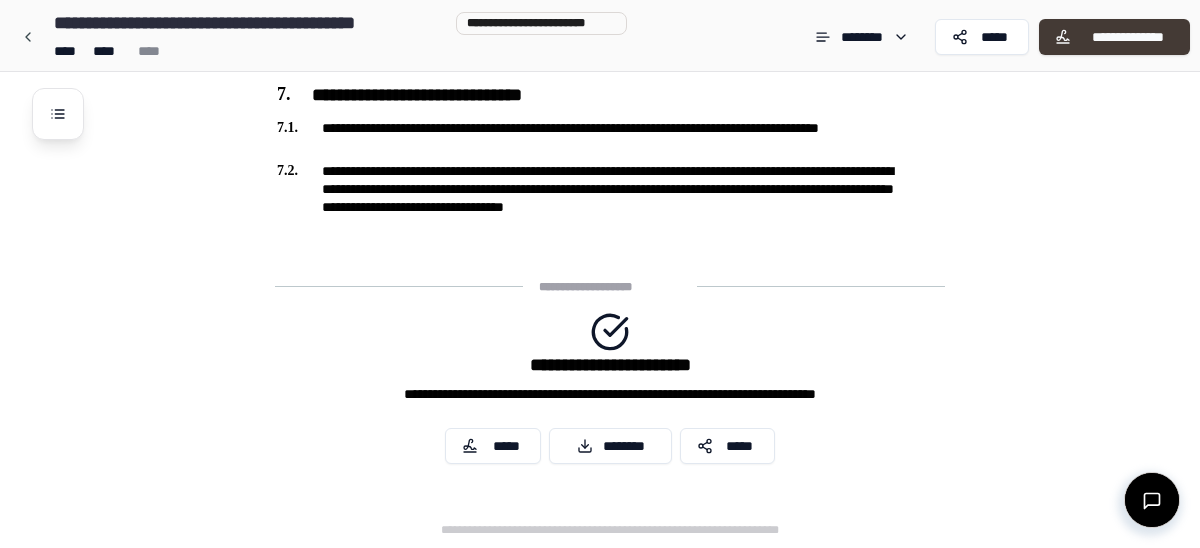 click on "**********" at bounding box center [1127, 37] 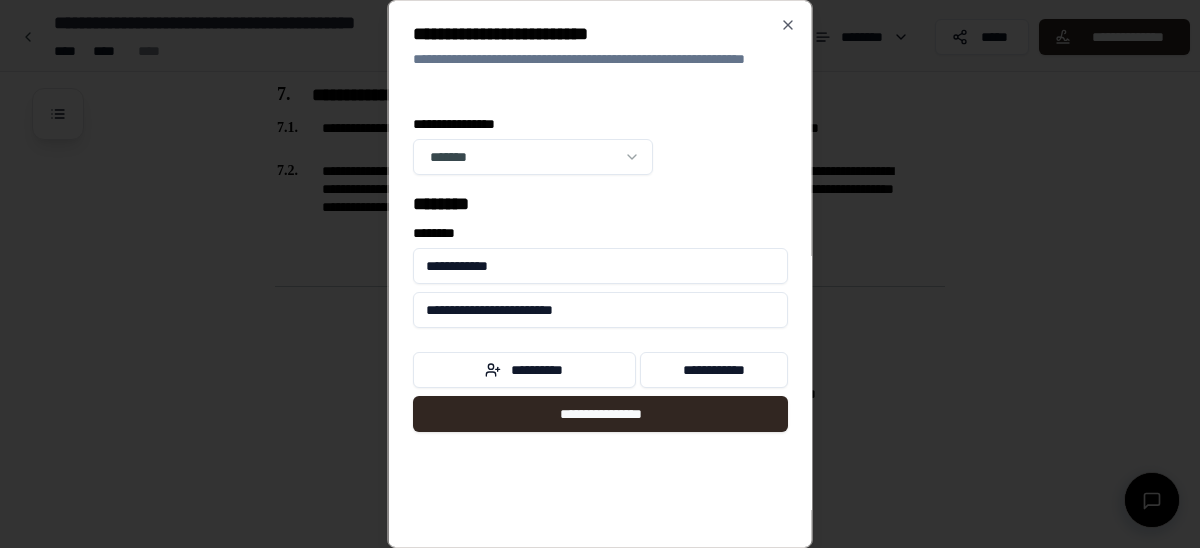 click on "**********" at bounding box center [600, 266] 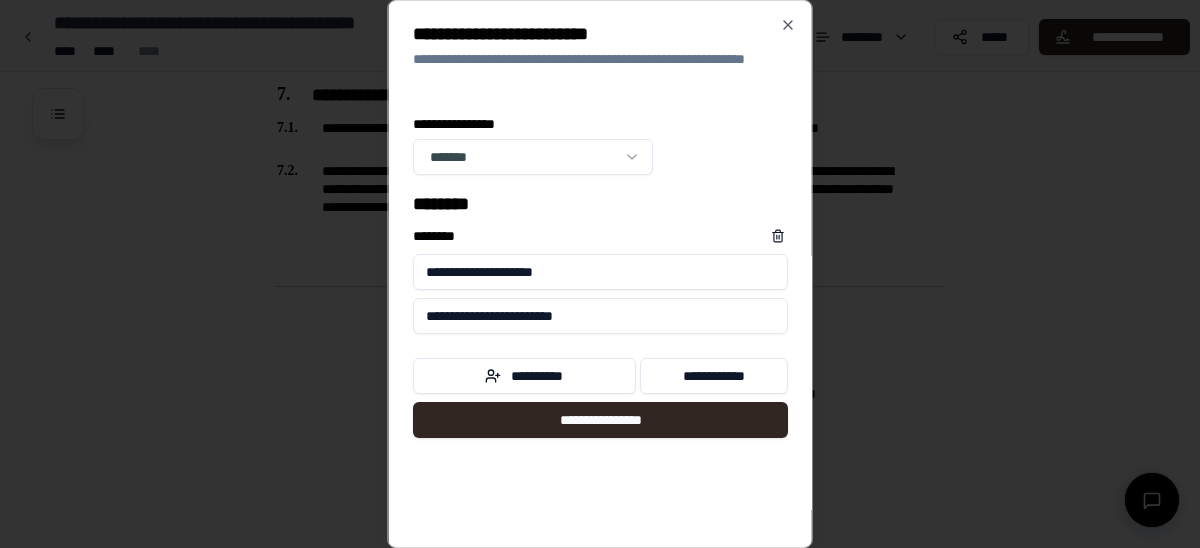 type on "**********" 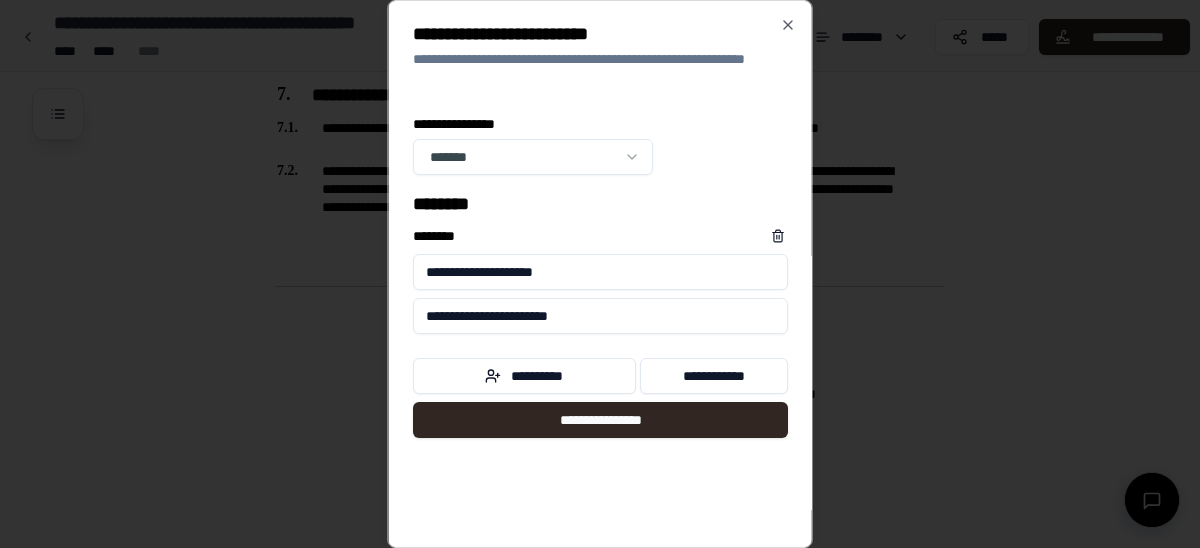 type on "**********" 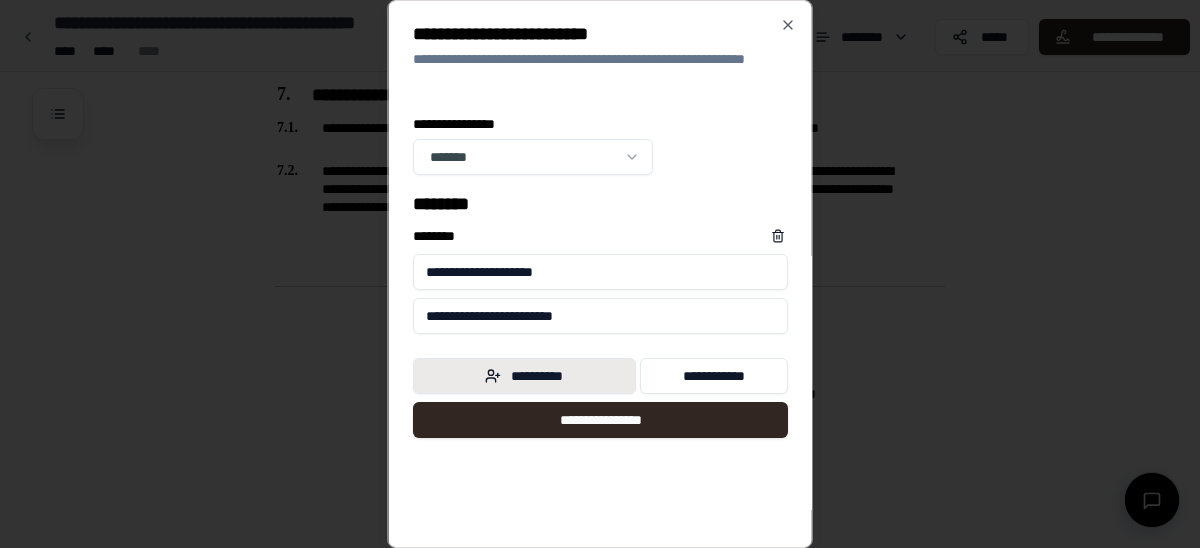 click on "**********" at bounding box center (524, 376) 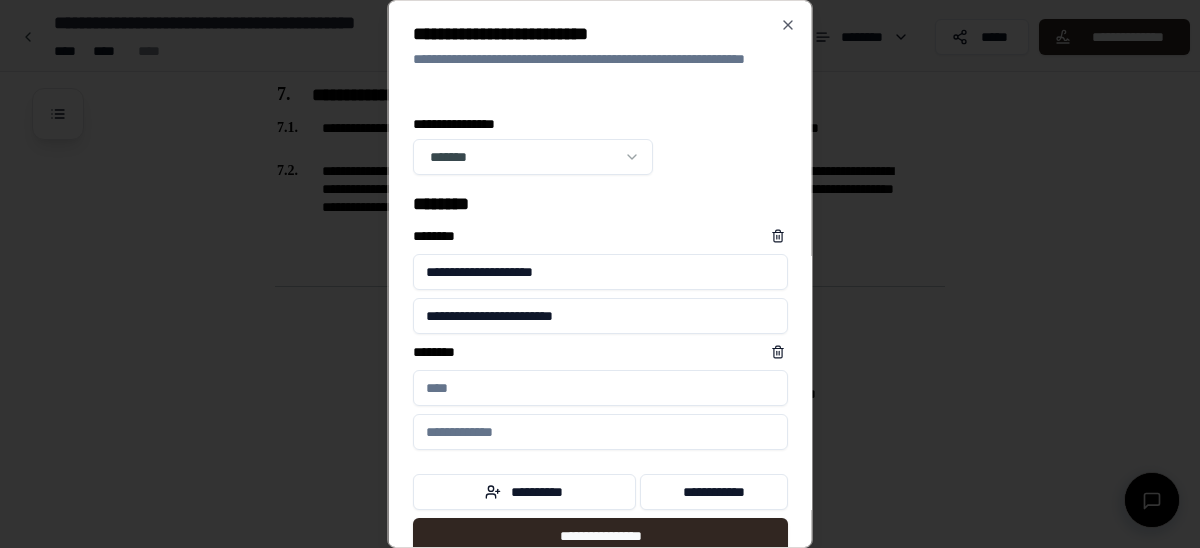 click on "******   *" at bounding box center [600, 388] 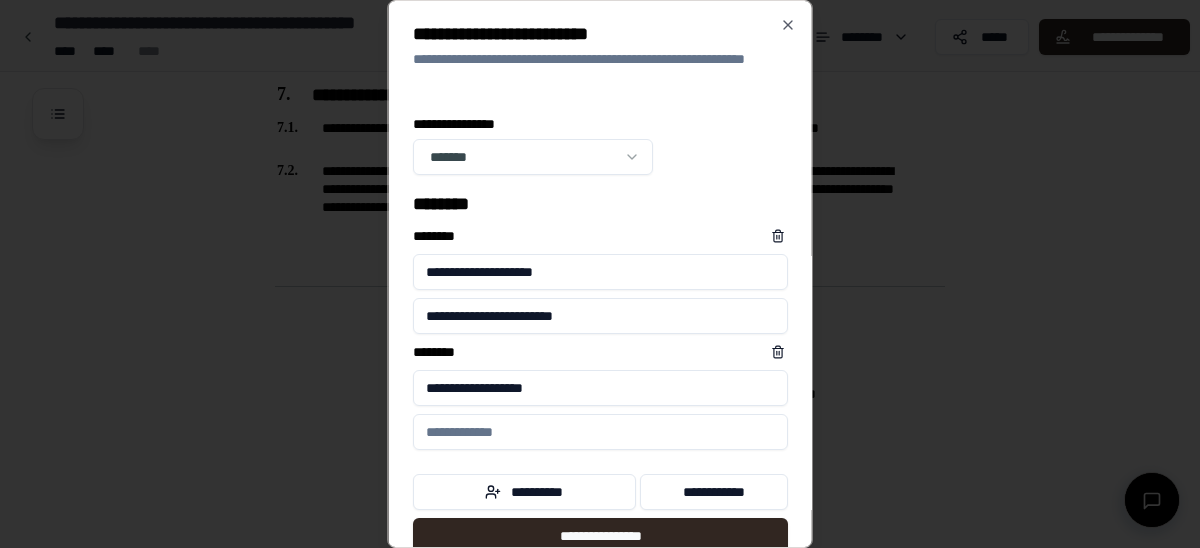 type on "**********" 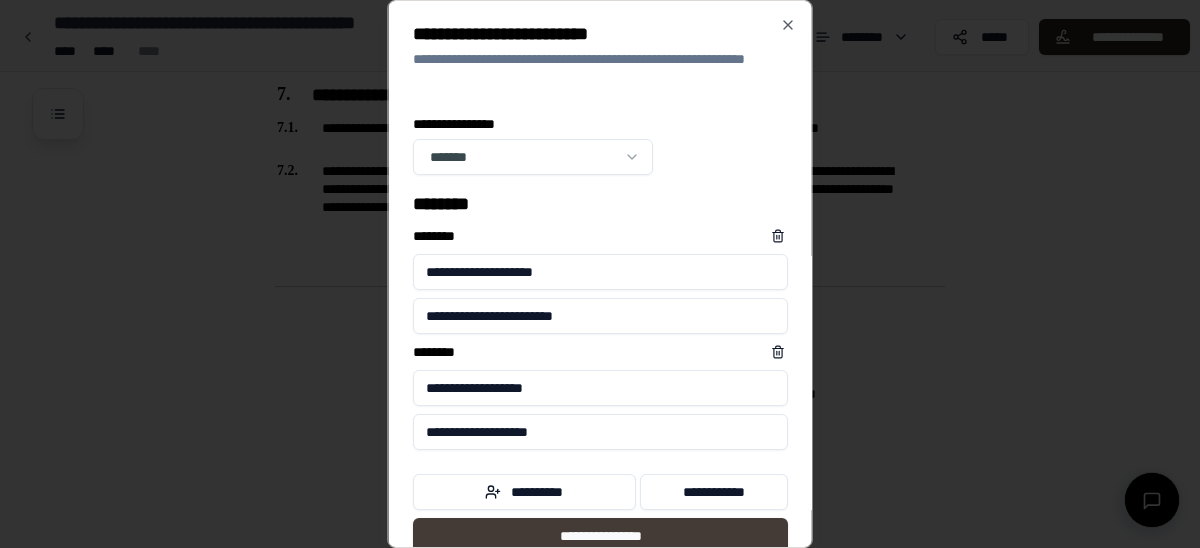 type on "**********" 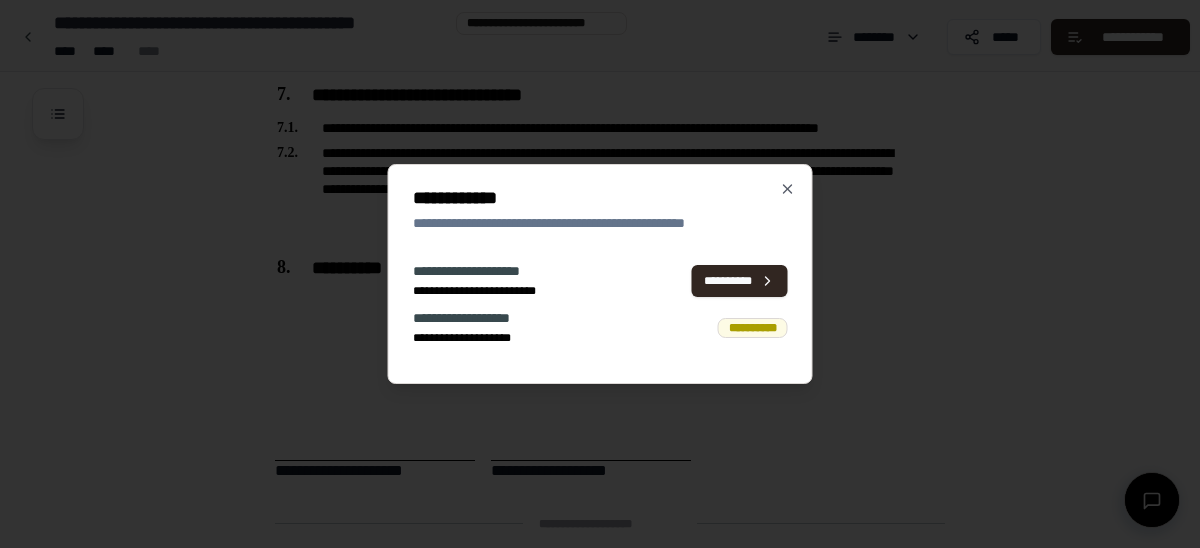 scroll, scrollTop: 1865, scrollLeft: 0, axis: vertical 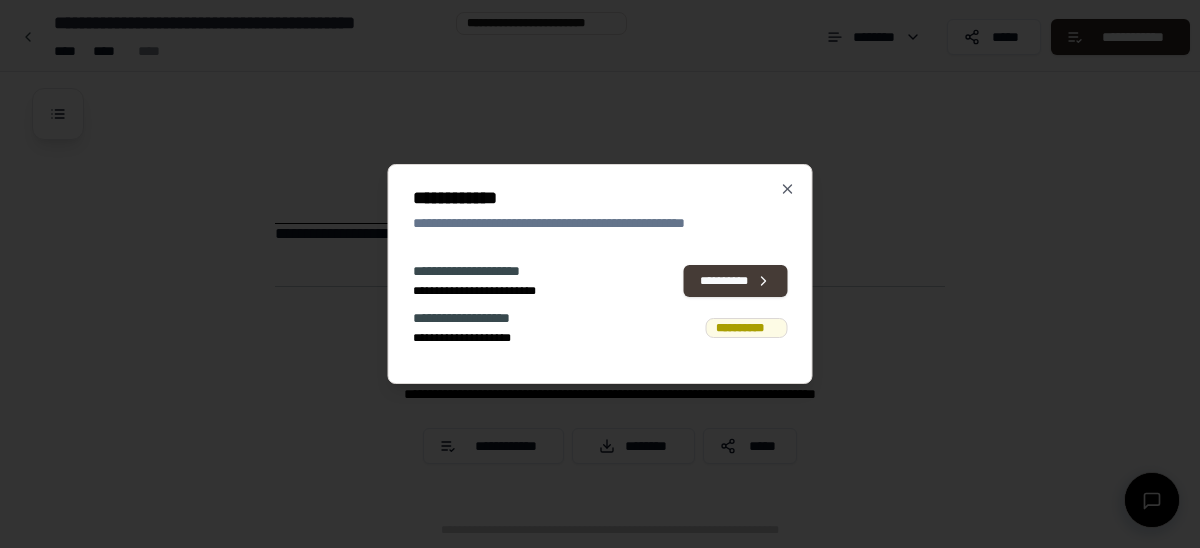 click on "**********" at bounding box center [736, 281] 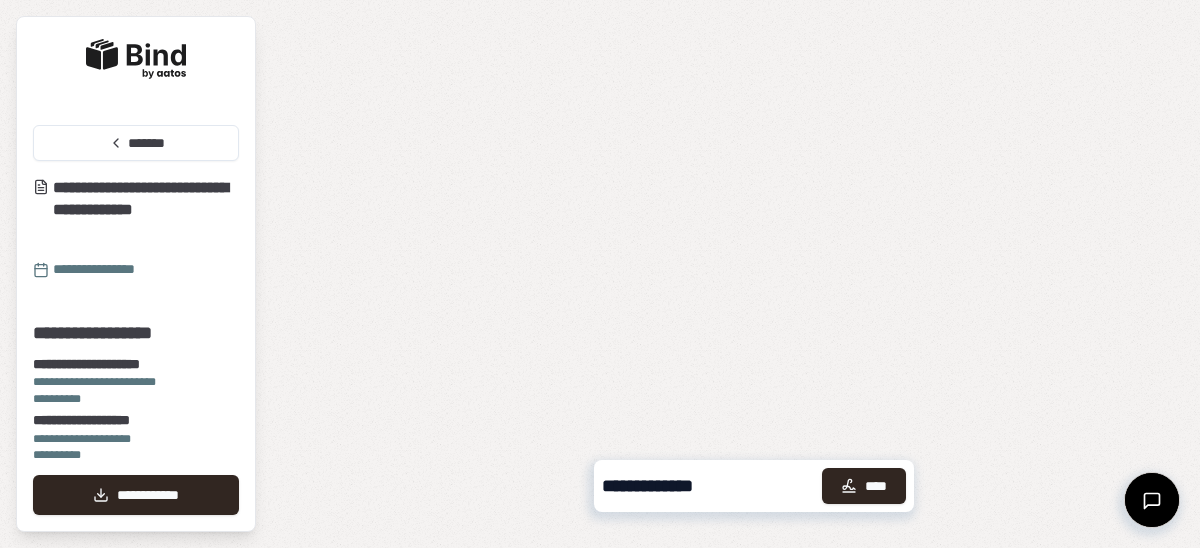 scroll, scrollTop: 1589, scrollLeft: 0, axis: vertical 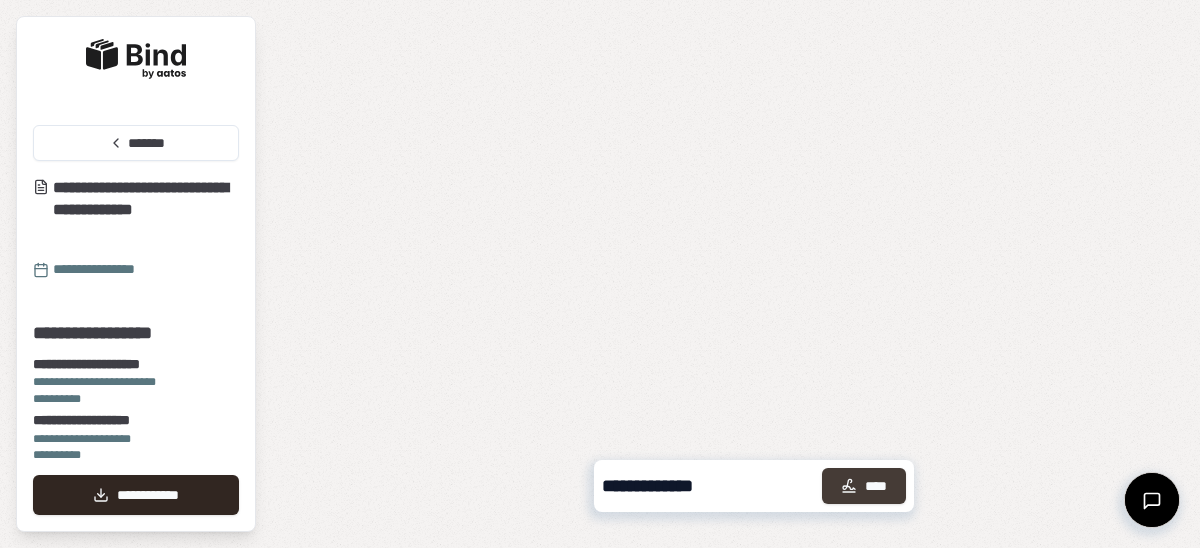 click on "****" at bounding box center [864, 486] 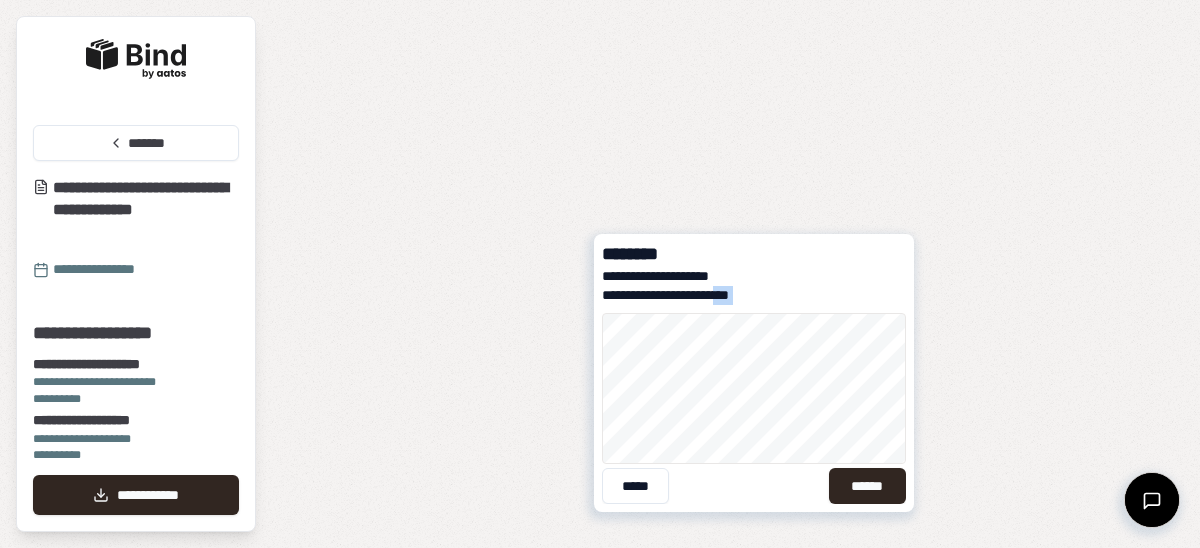 click on "[FIRST] [LAST] [PHONE] [PHONE]" at bounding box center (754, 373) 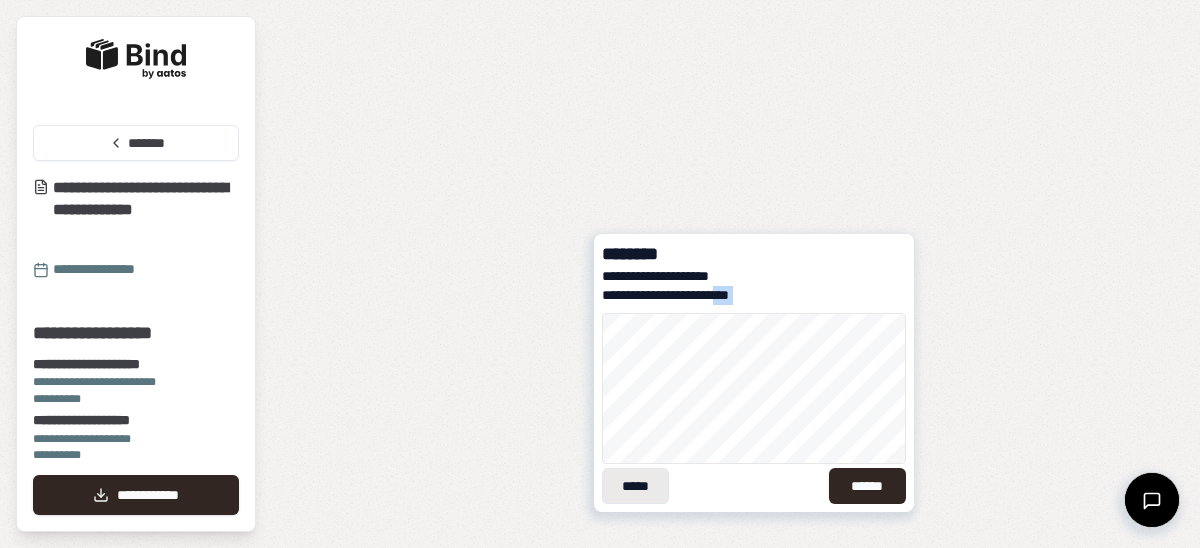 click on "*****" at bounding box center (635, 486) 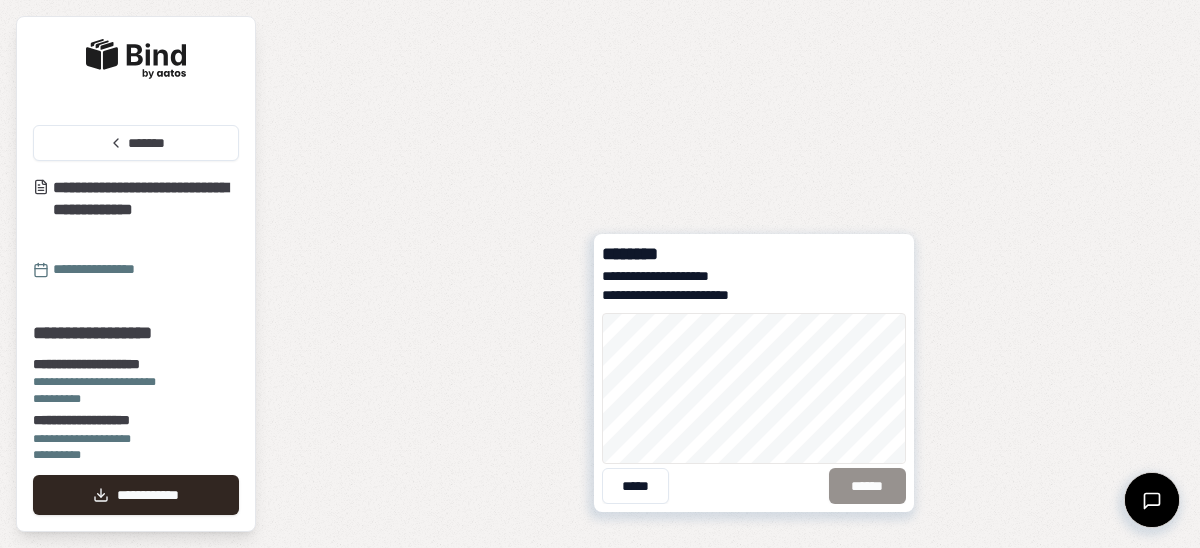 click on "[FIRST] [LAST]" at bounding box center [754, 273] 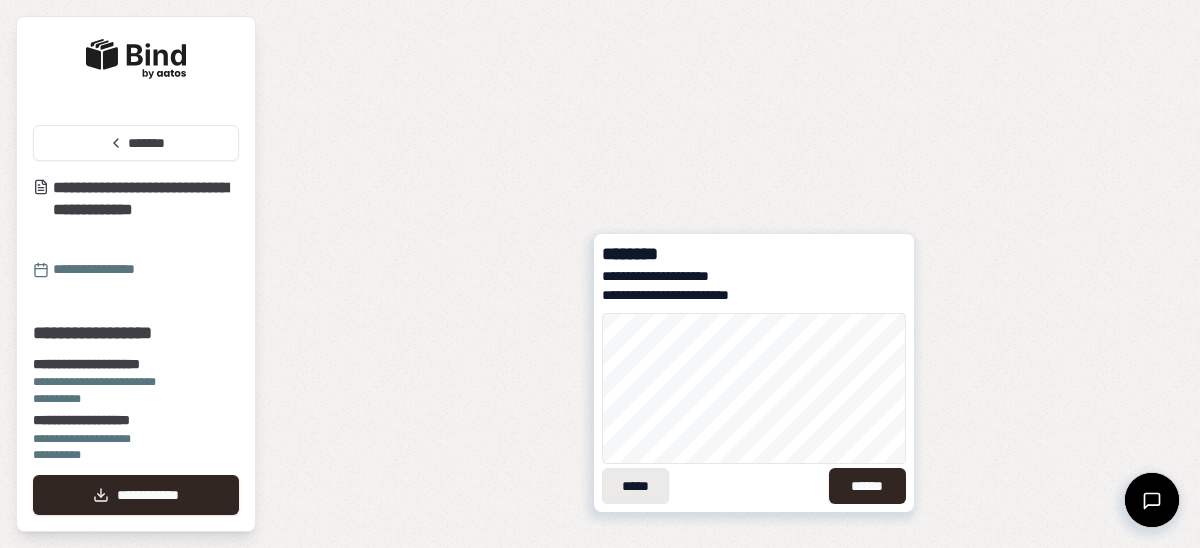 click on "*****" at bounding box center (635, 486) 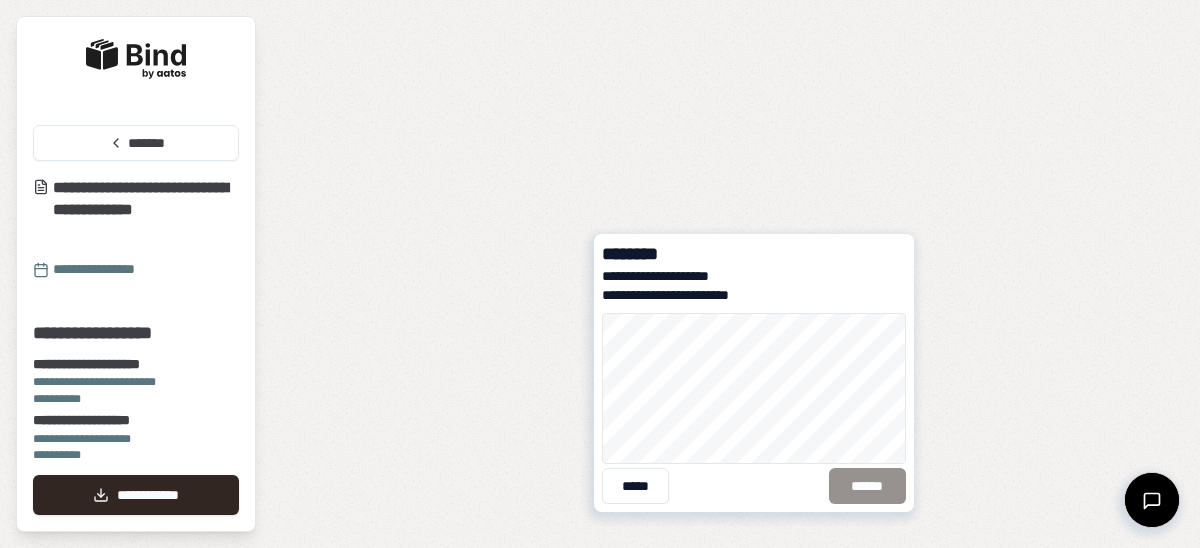 click at bounding box center (503, 386) 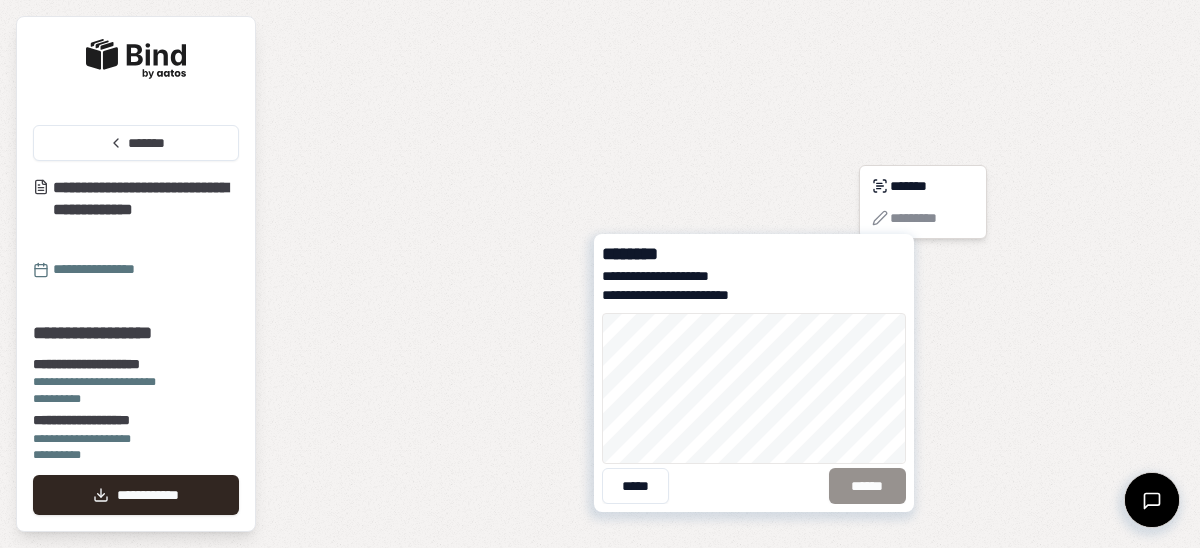 click on "[NUMBER] [STREET], [CITY], [STATE] [ZIP] [COUNTRY] [ADDRESS] [ADDRESS] [ADDRESS] Non-Disclosure Agreement [ADDRESS] [ADDRESS] [ADDRESS]
[ADDRESS] [ADDRESS]
[ADDRESS] [ADDRESS]
[ADDRESS]
[ADDRESS]
[ADDRESS] [ADDRESS] [ADDRESS] [ADDRESS] [ADDRESS] [ADDRESS] [ADDRESS]
[ADDRESS]
[ADDRESS]
[ADDRESS]" at bounding box center (600, -521) 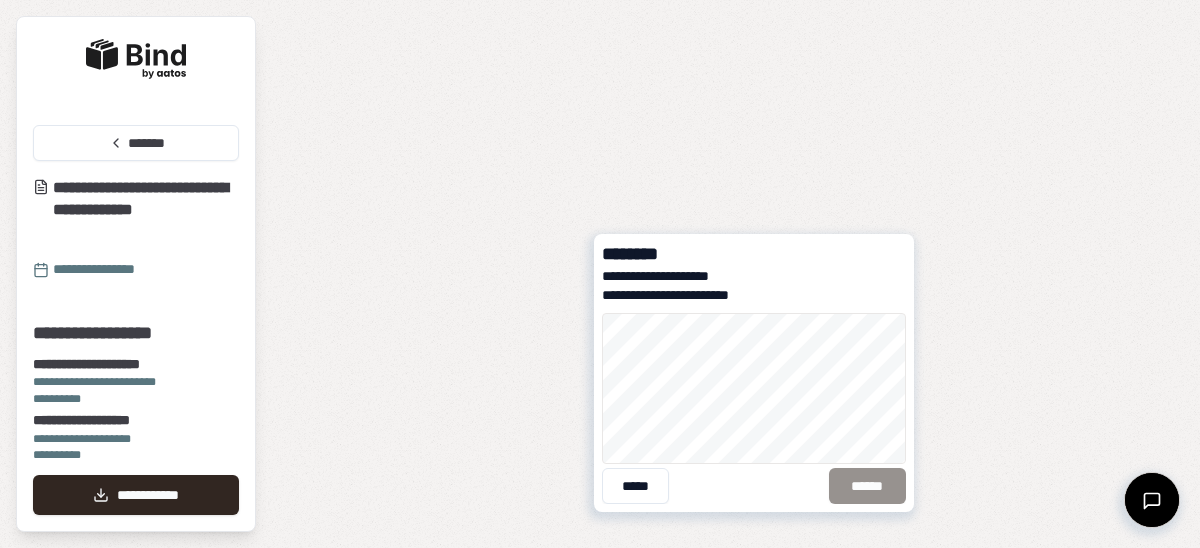 scroll, scrollTop: 0, scrollLeft: 0, axis: both 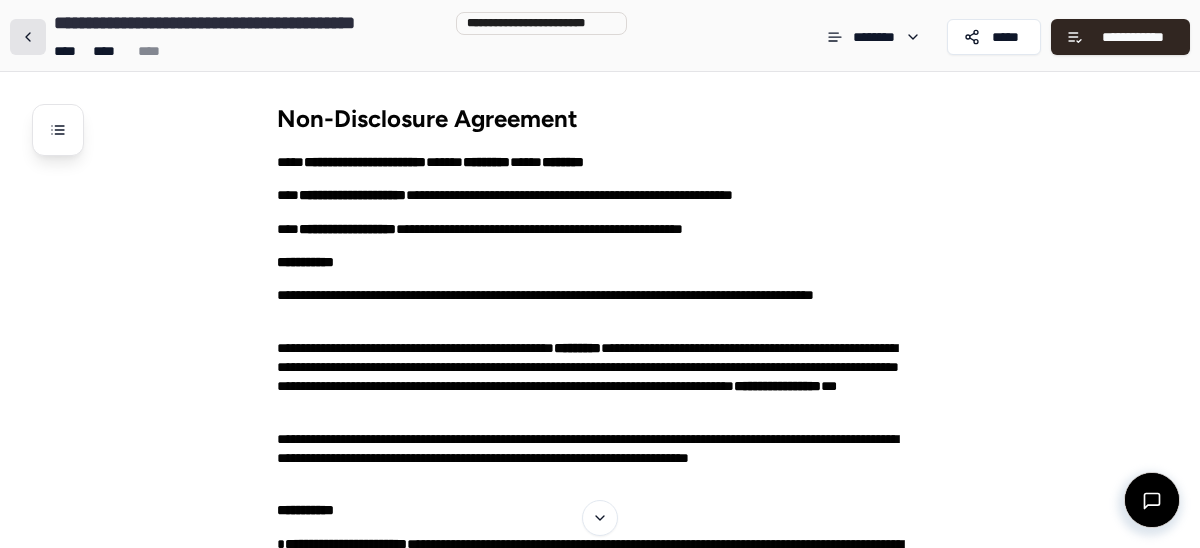 click at bounding box center [28, 37] 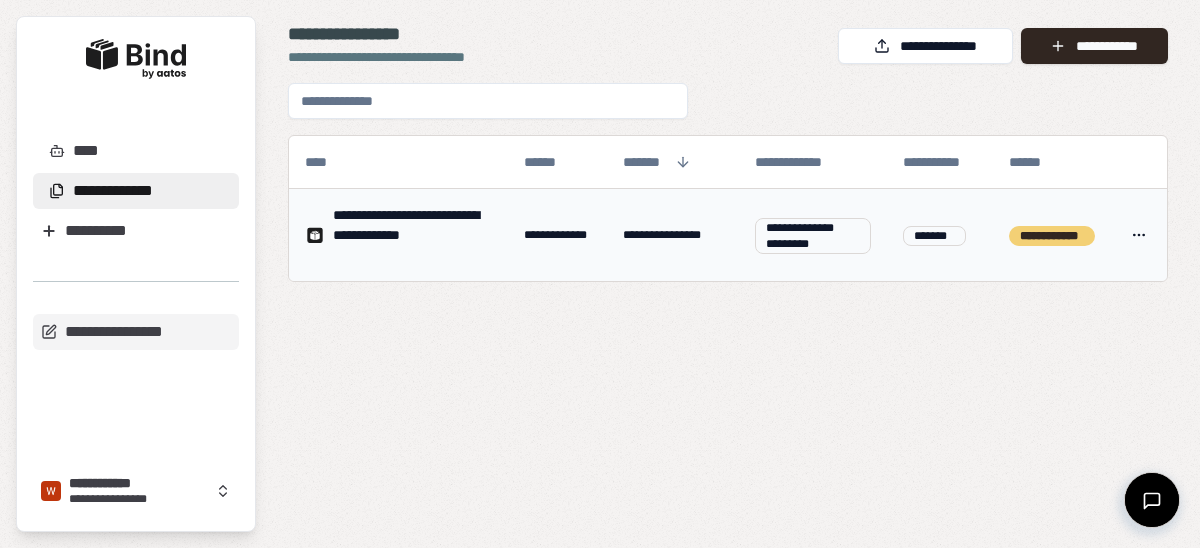 click on "[FIRST] [LAST] [PHONE] [PHONE] [PHONE] [PHONE] [PHONE] [PHONE] [PHONE] [PHONE] [PHONE] [PHONE] [PHONE] [PHONE] [PHONE] [PHONE] [PHONE] [PHONE] [PHONE] [PHONE] [PHONE] [PHONE] [PHONE] [PHONE] [PHONE] [PHONE] [PHONE] [PHONE] [PHONE] [PHONE]" at bounding box center (600, 157) 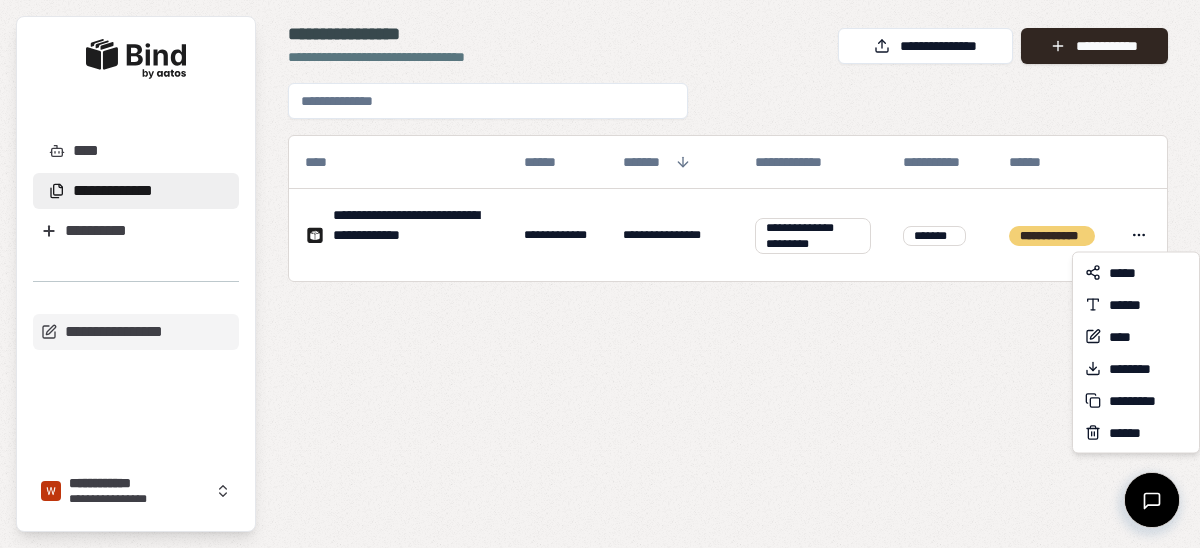 click on "[FIRST] [LAST] [PHONE] [PHONE] [PHONE] [PHONE] [PHONE] [PHONE] [PHONE] [PHONE] [PHONE] [PHONE] [PHONE] [PHONE] [PHONE] [PHONE] [PHONE] [PHONE] [PHONE] [PHONE] [PHONE] [PHONE] [PHONE] [PHONE] [PHONE] [PHONE] [PHONE] [PHONE] [PHONE] [PHONE]
[PHONE] [PHONE] [PHONE] [PHONE]" at bounding box center [600, 157] 